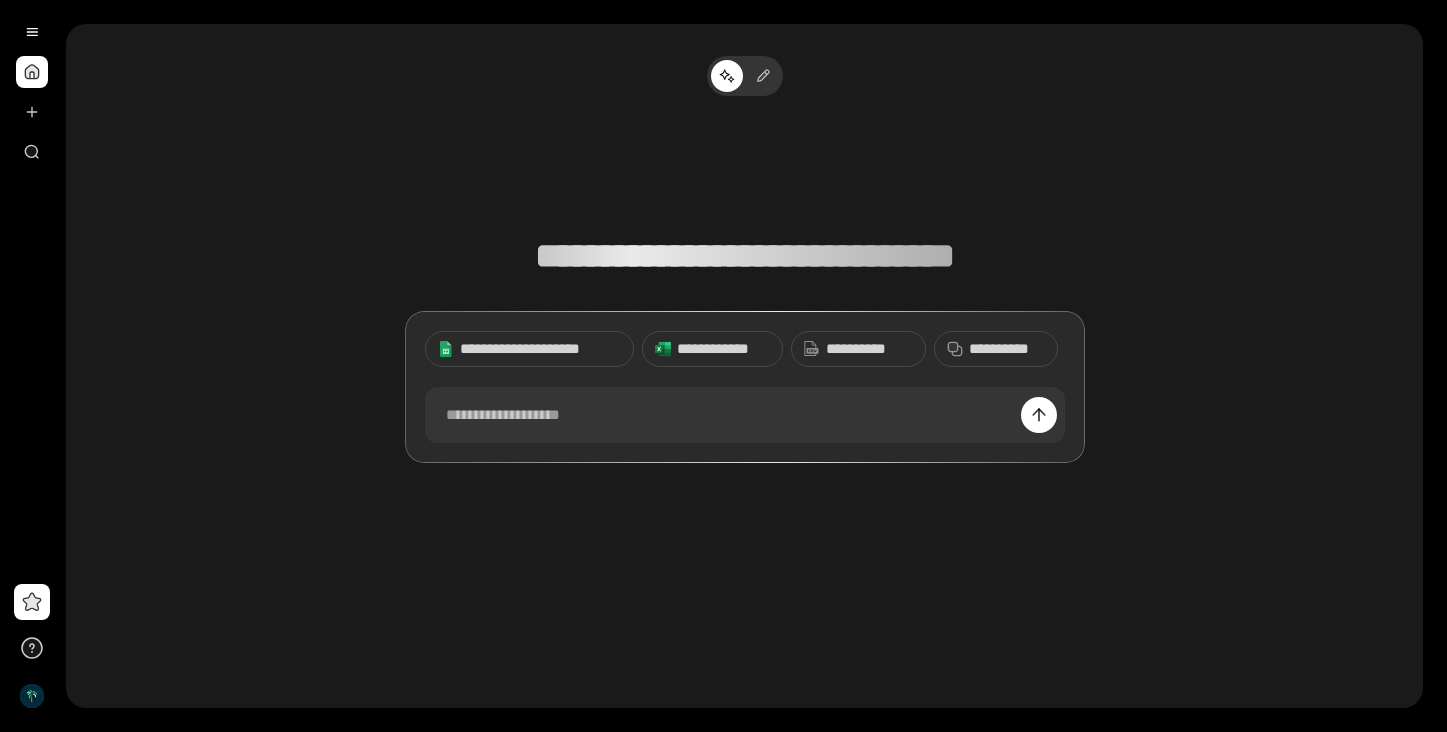 scroll, scrollTop: 0, scrollLeft: 0, axis: both 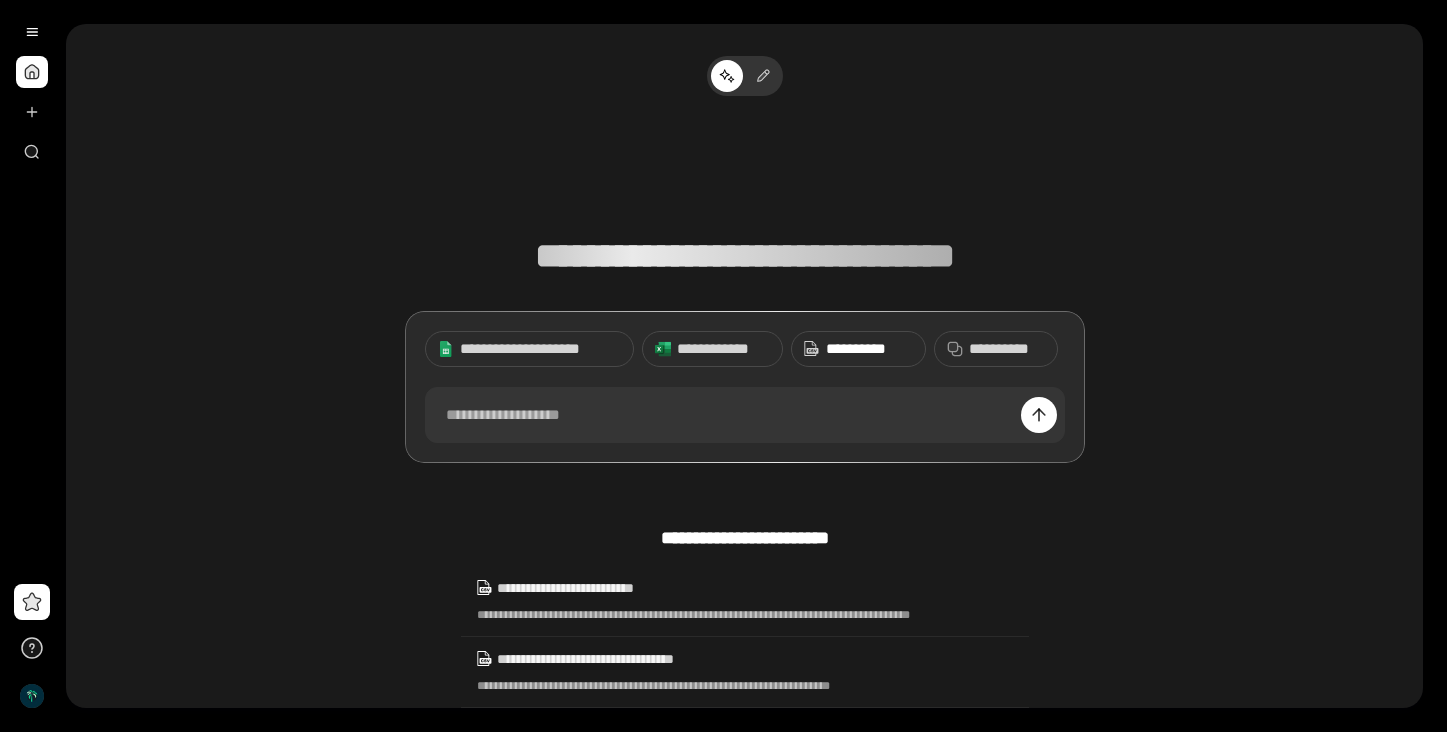 click on "**********" at bounding box center (869, 349) 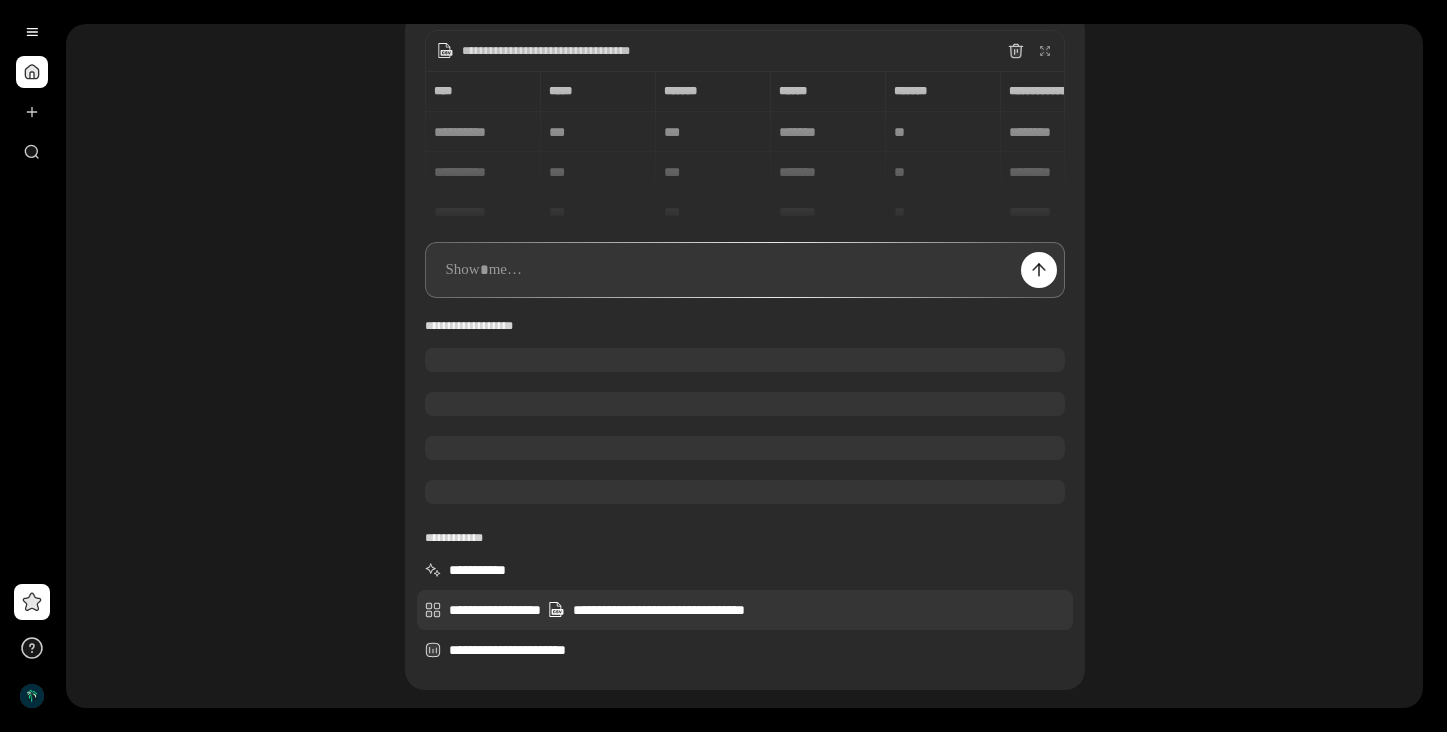 scroll, scrollTop: 191, scrollLeft: 0, axis: vertical 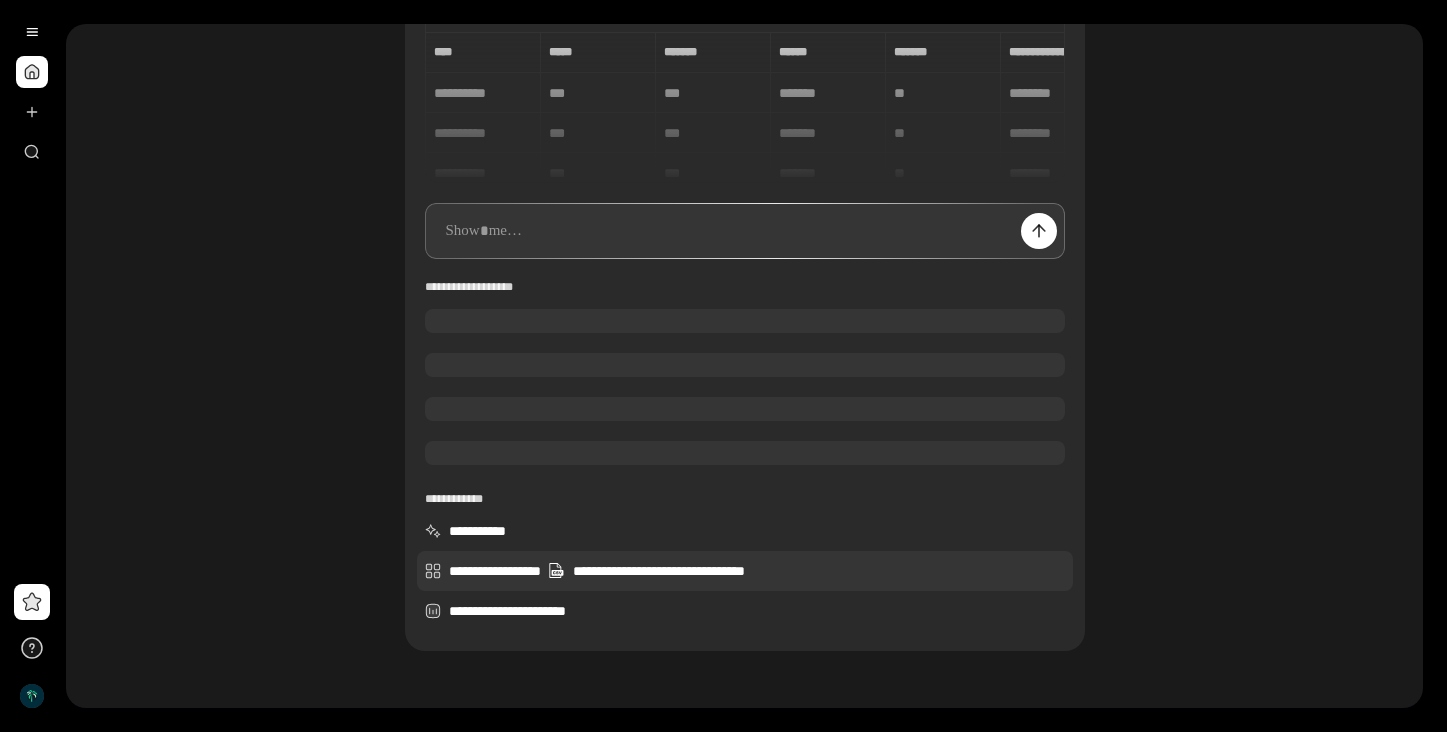 click on "**********" at bounding box center (745, 571) 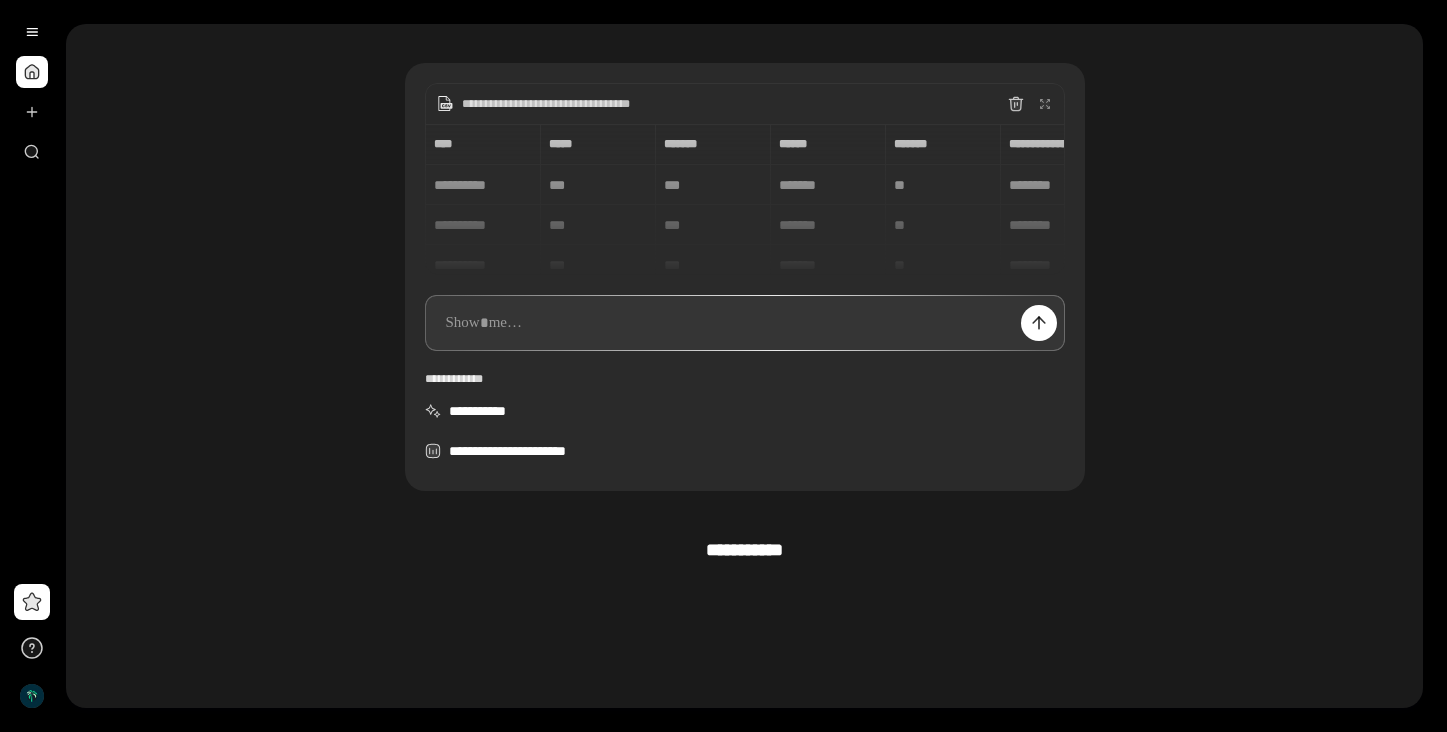 scroll, scrollTop: 189, scrollLeft: 0, axis: vertical 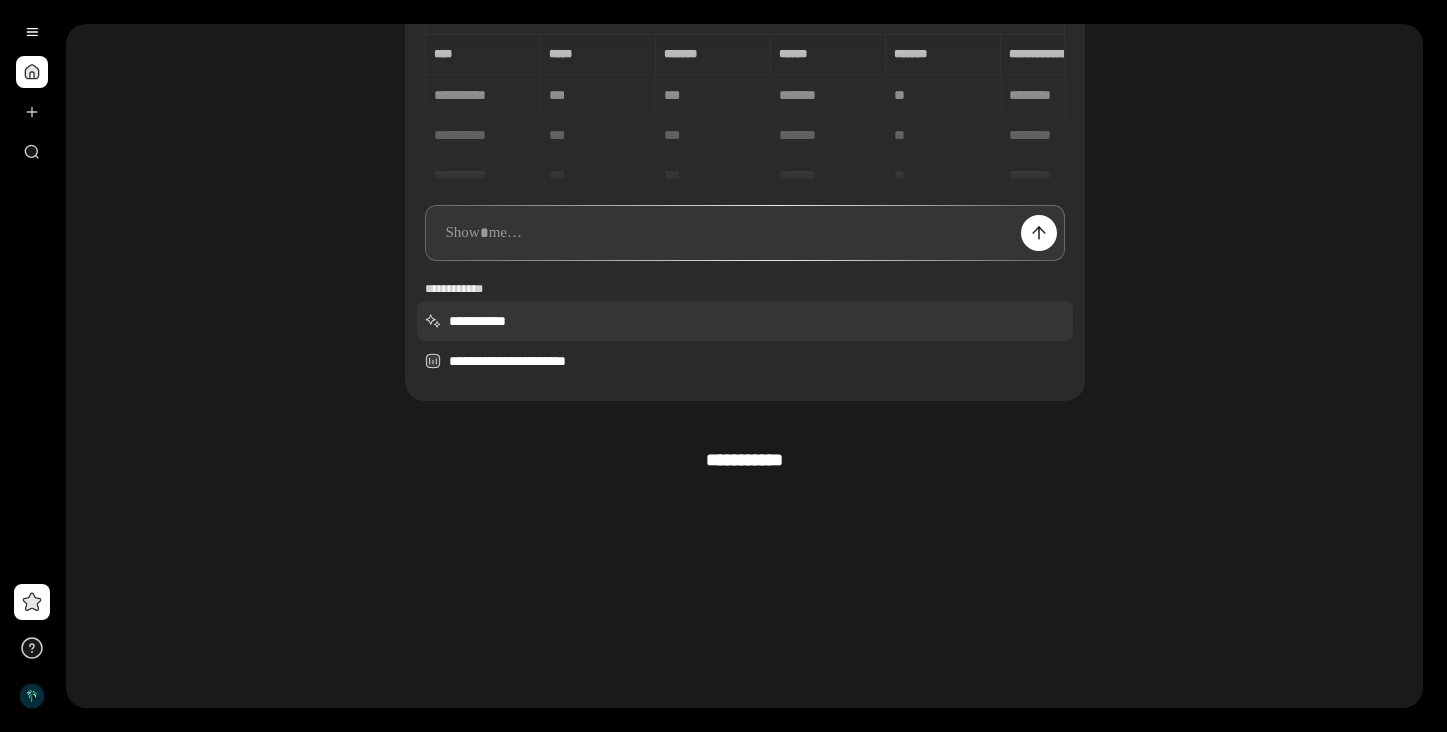 click on "**********" at bounding box center [745, 321] 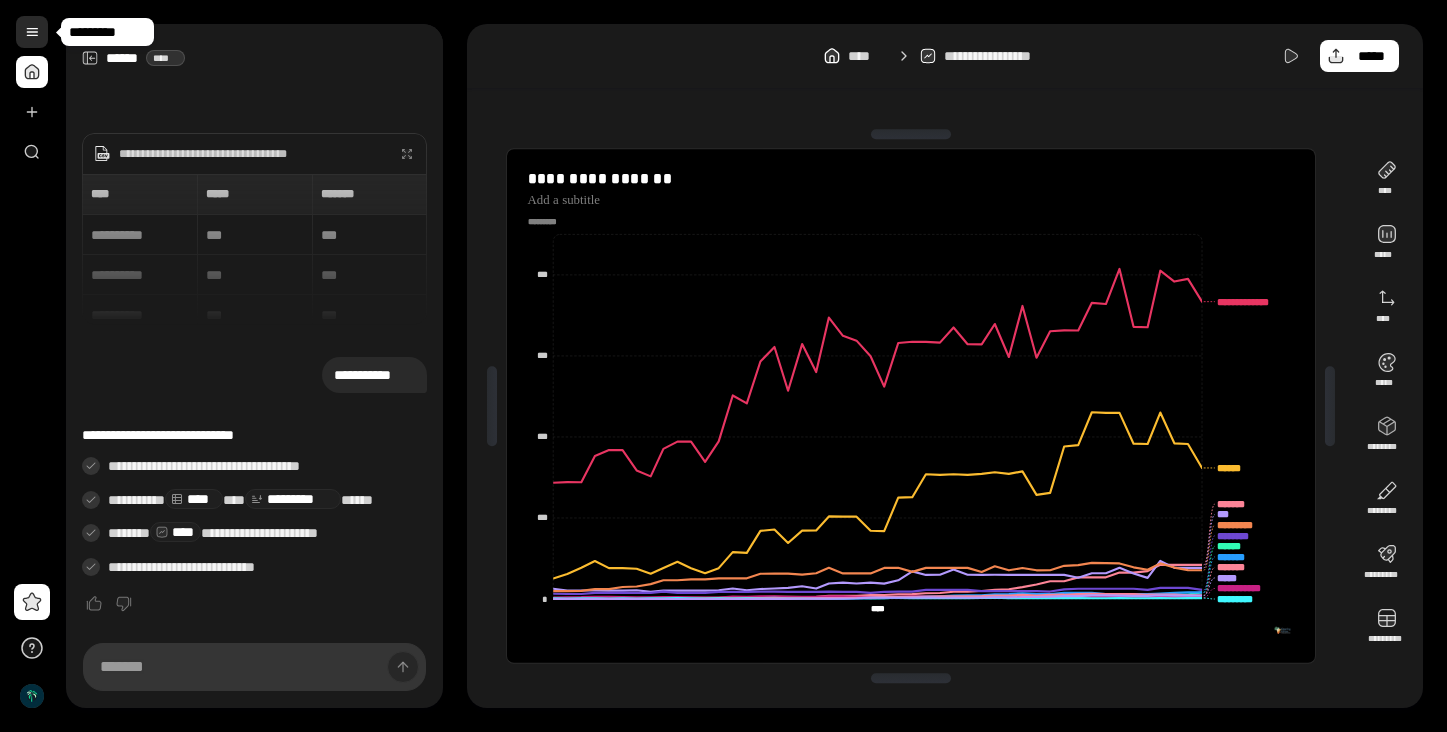 click at bounding box center [32, 32] 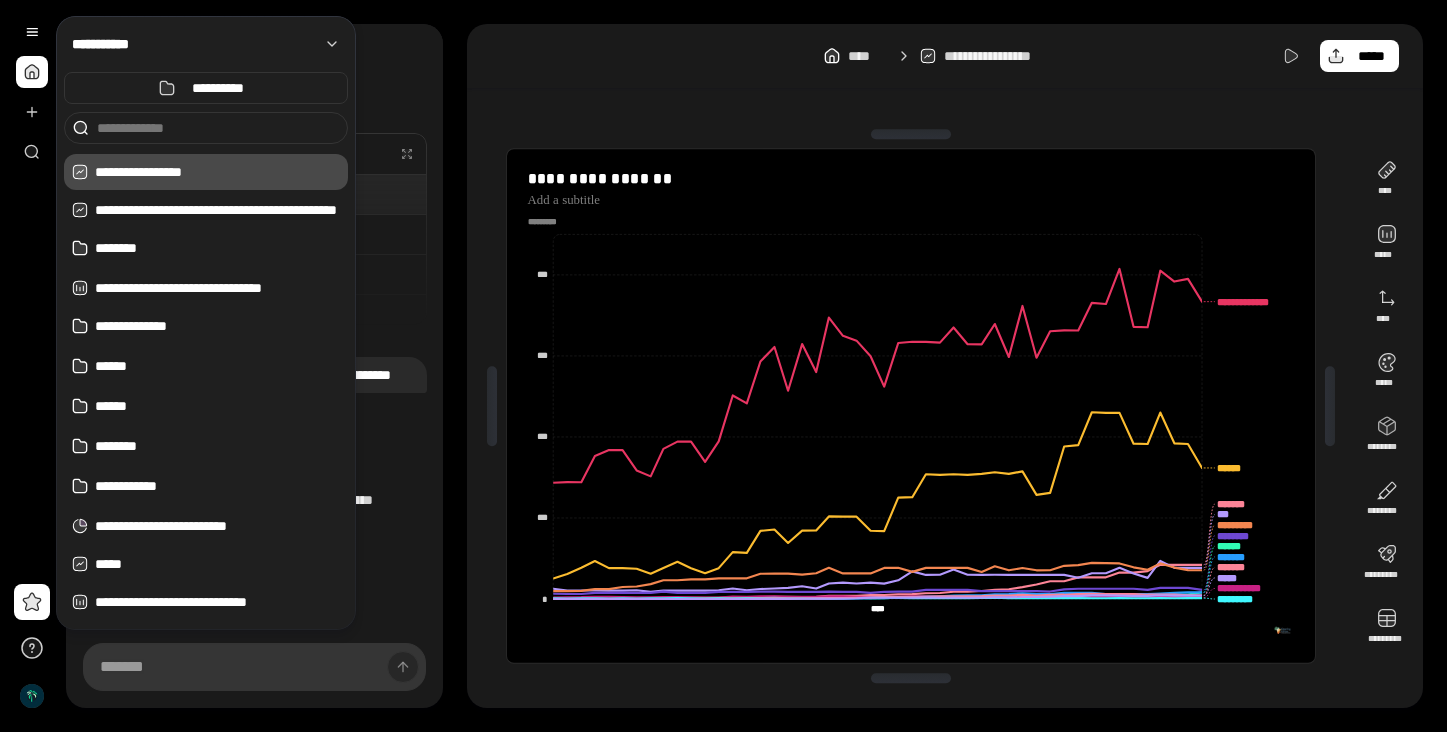 click on "**********" at bounding box center [945, 56] 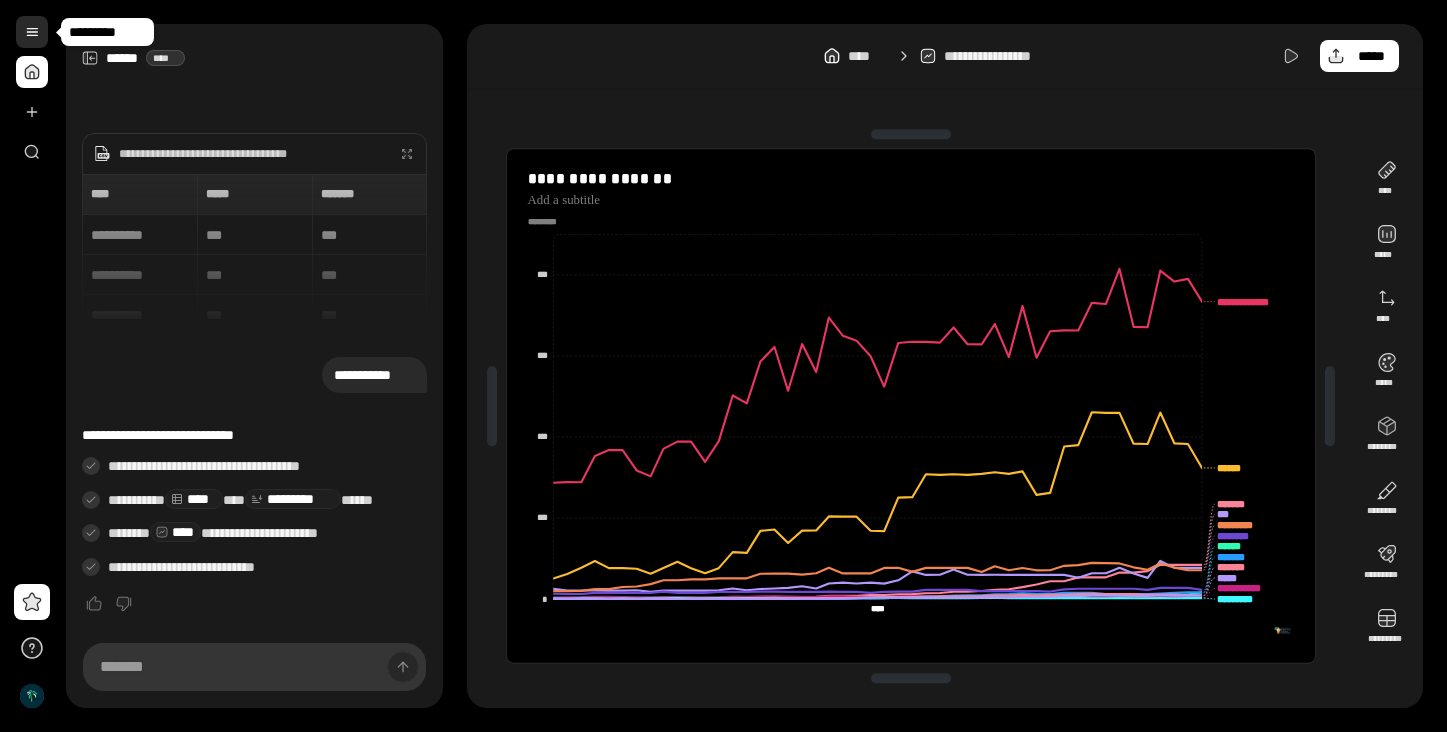 click at bounding box center [32, 32] 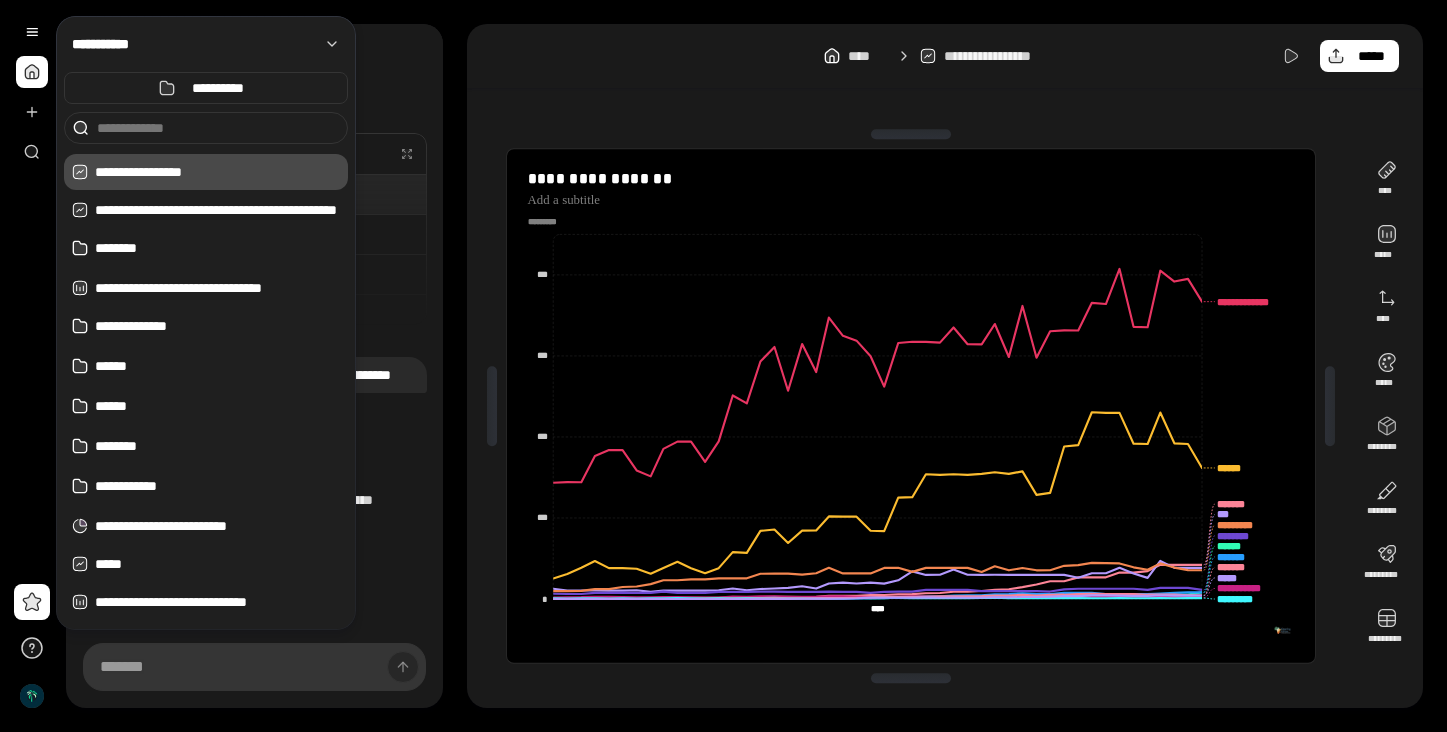 click on "**********" at bounding box center [945, 56] 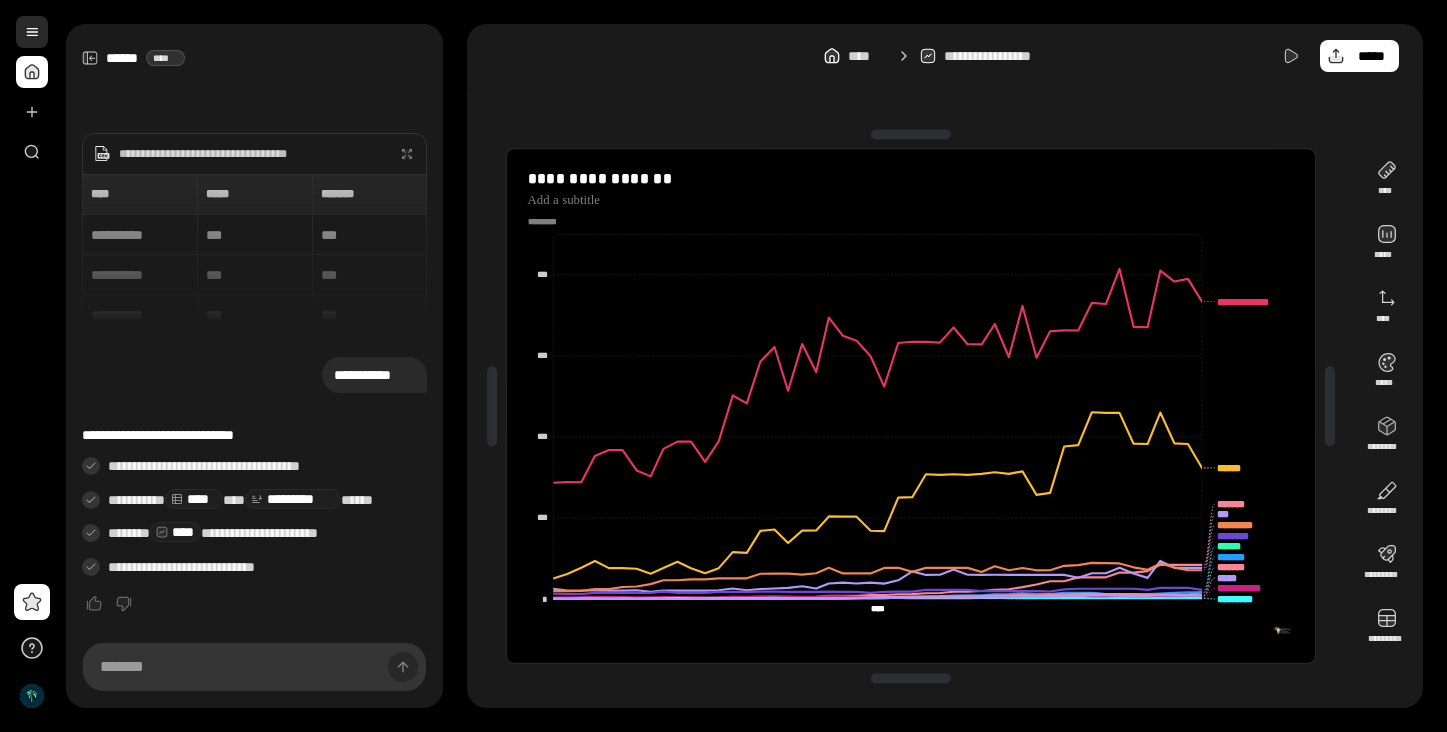 click at bounding box center (32, 32) 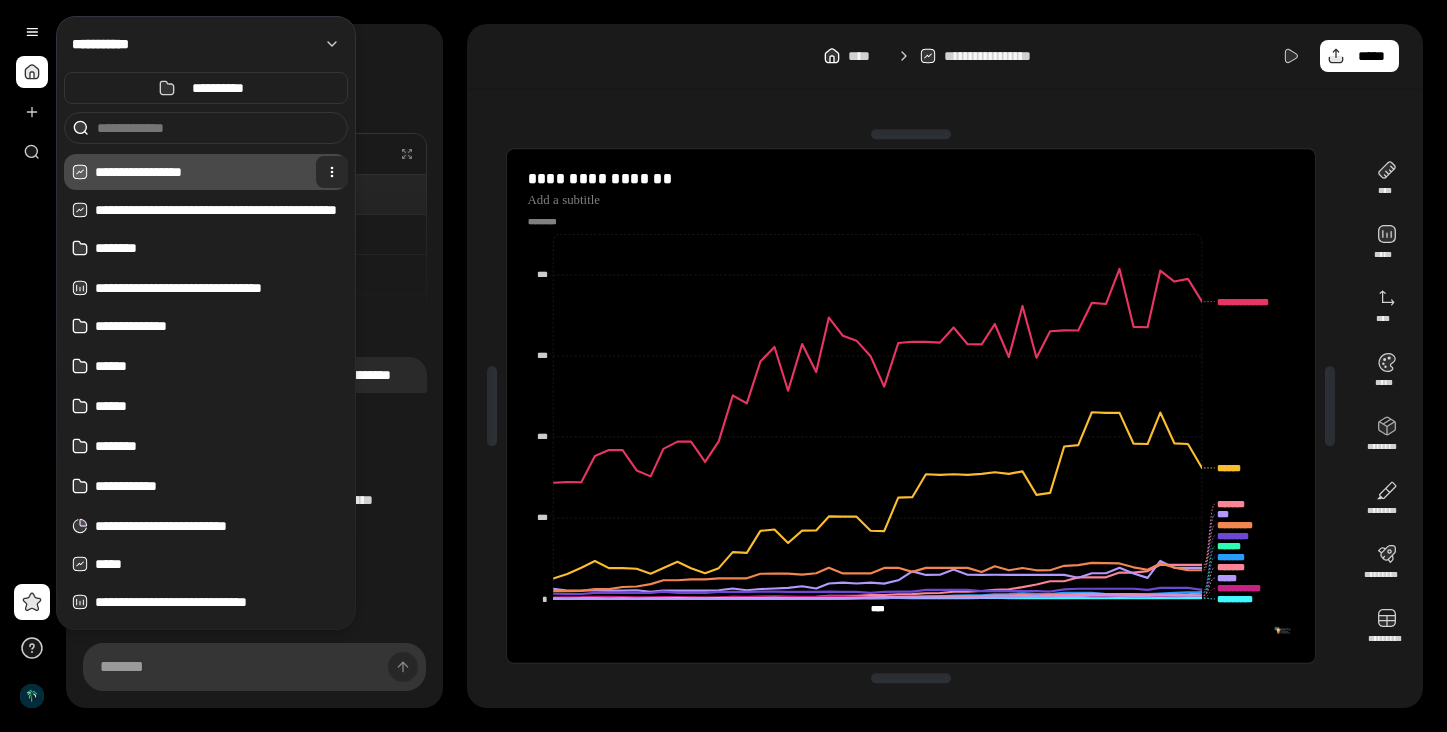 click at bounding box center [332, 172] 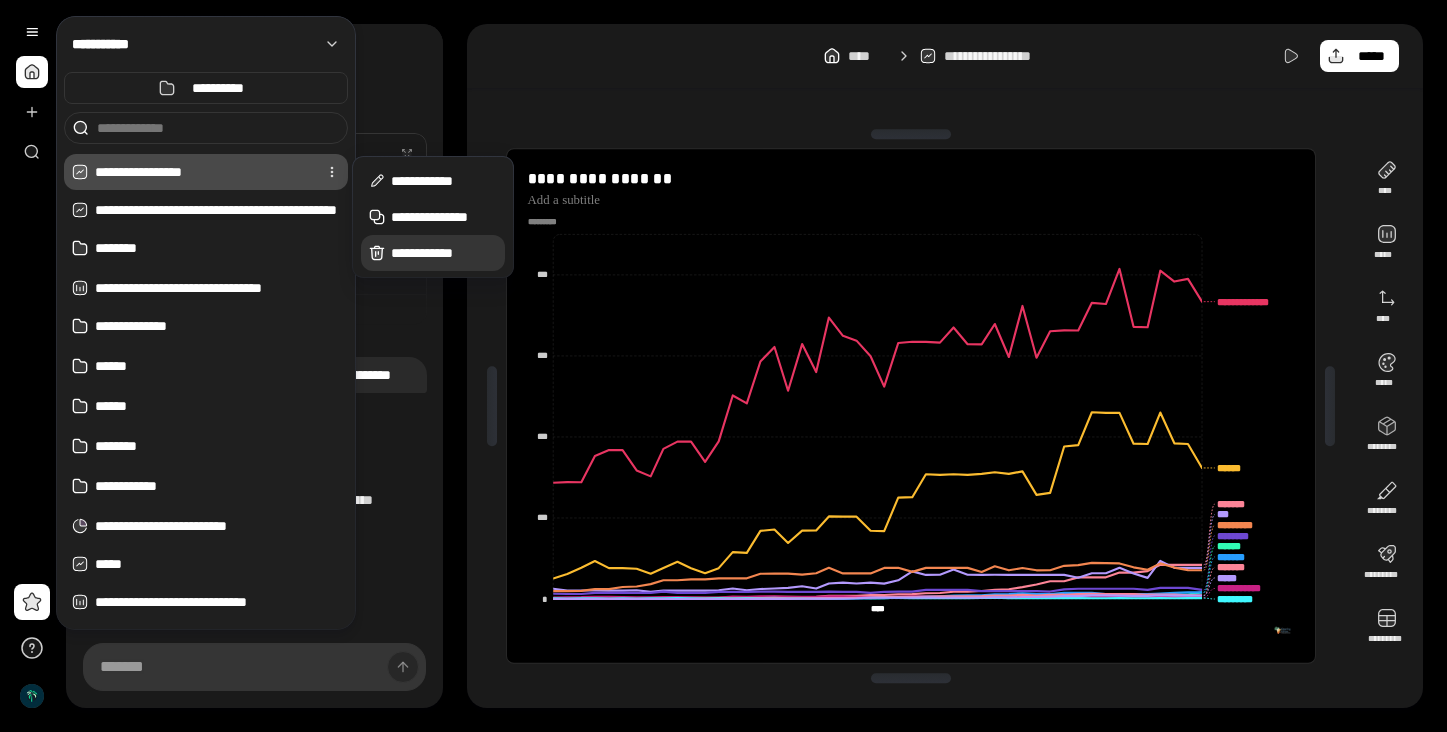 click on "**********" at bounding box center (444, 253) 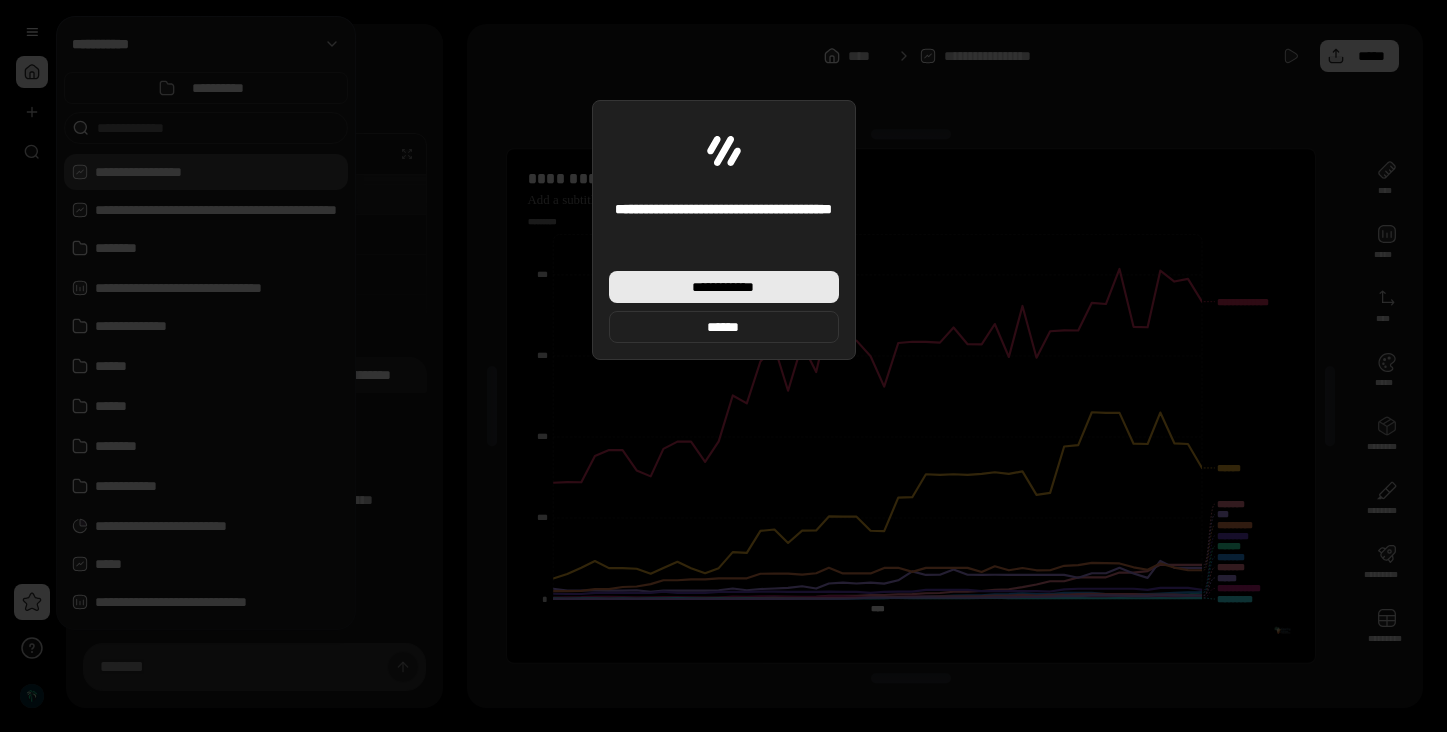 click on "**********" at bounding box center [723, 287] 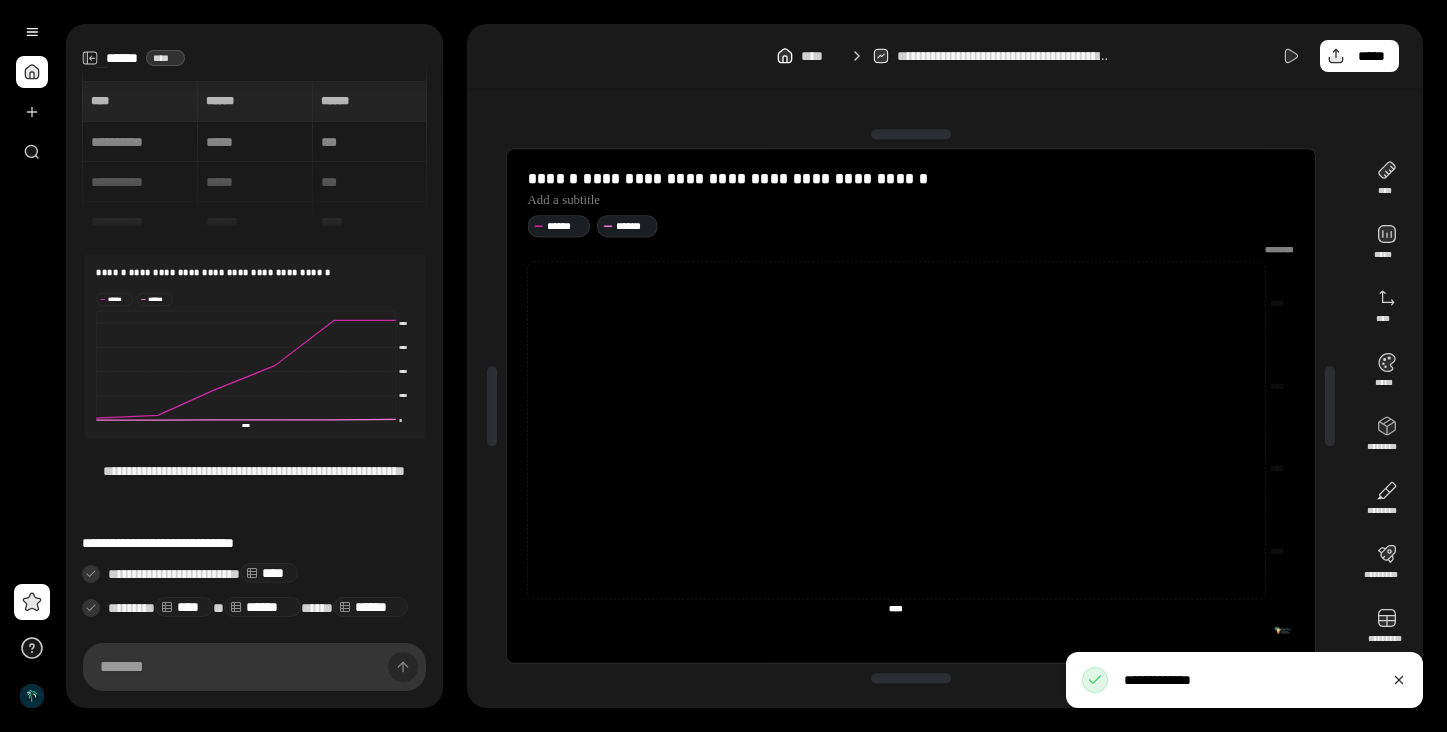 scroll, scrollTop: 97, scrollLeft: 0, axis: vertical 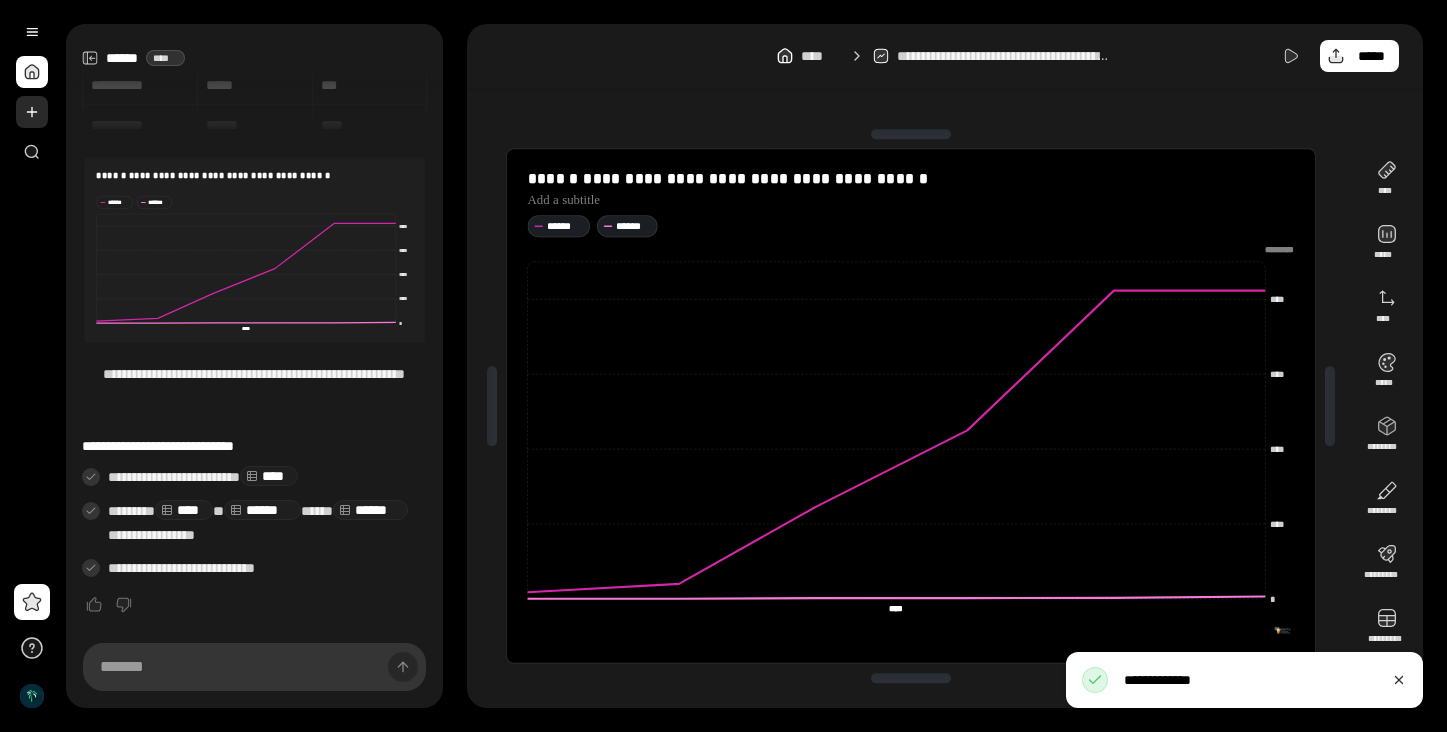 click at bounding box center [32, 112] 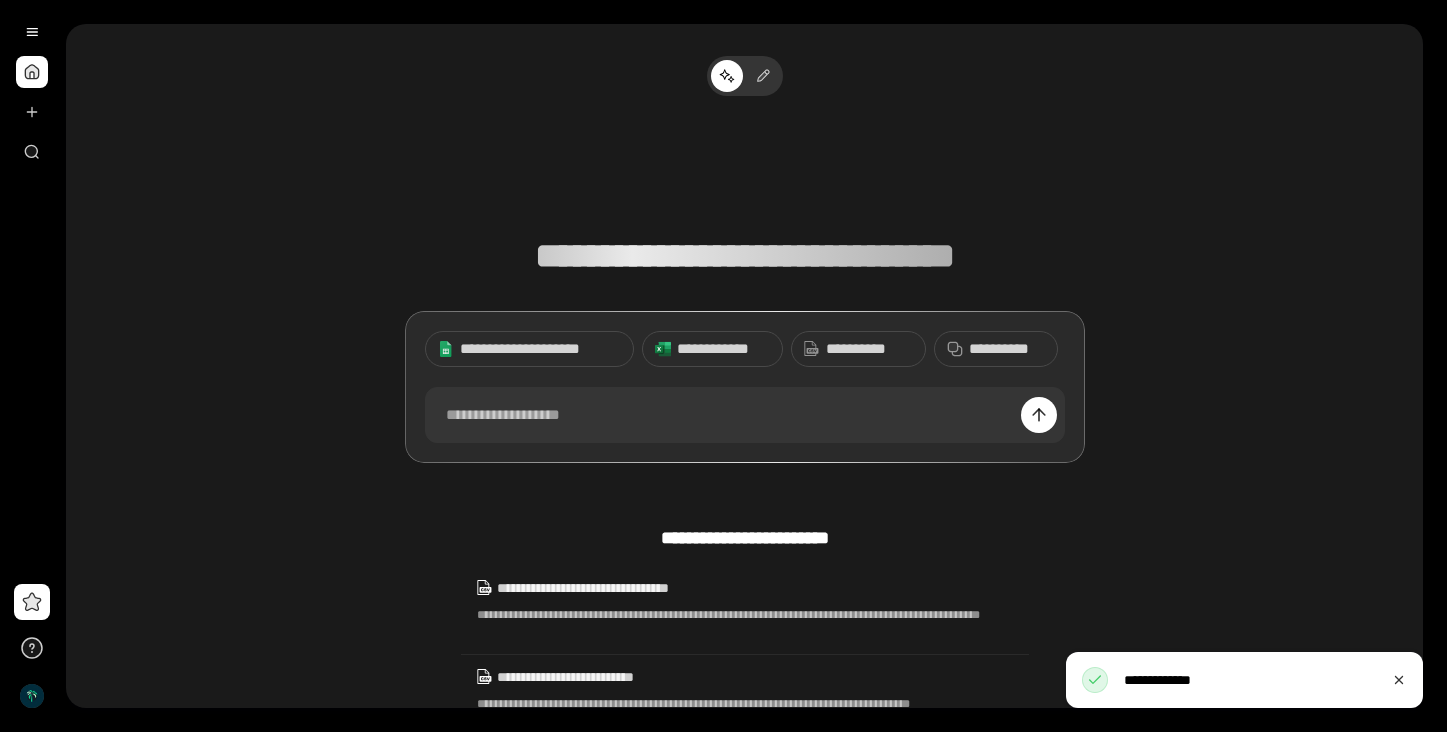 click on "**********" at bounding box center [744, 256] 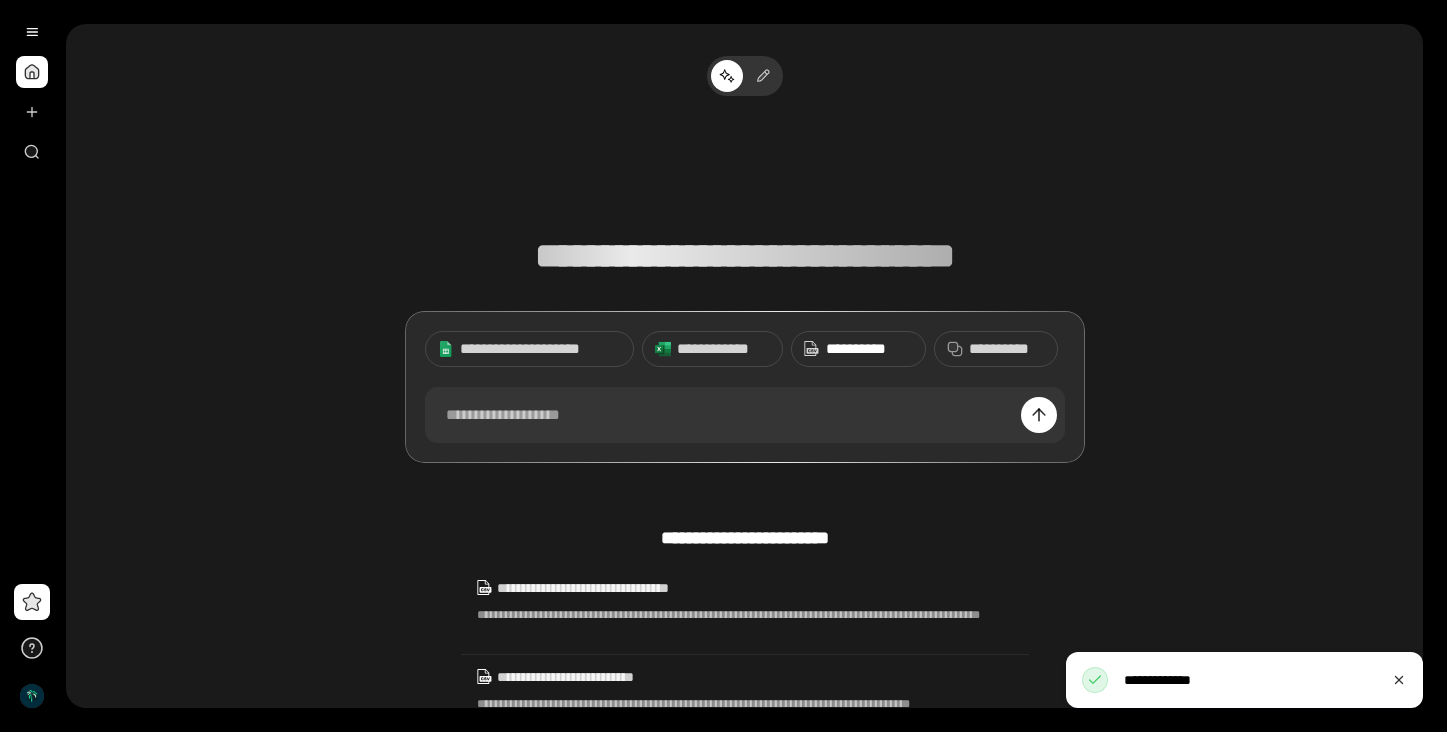 click on "**********" at bounding box center [869, 349] 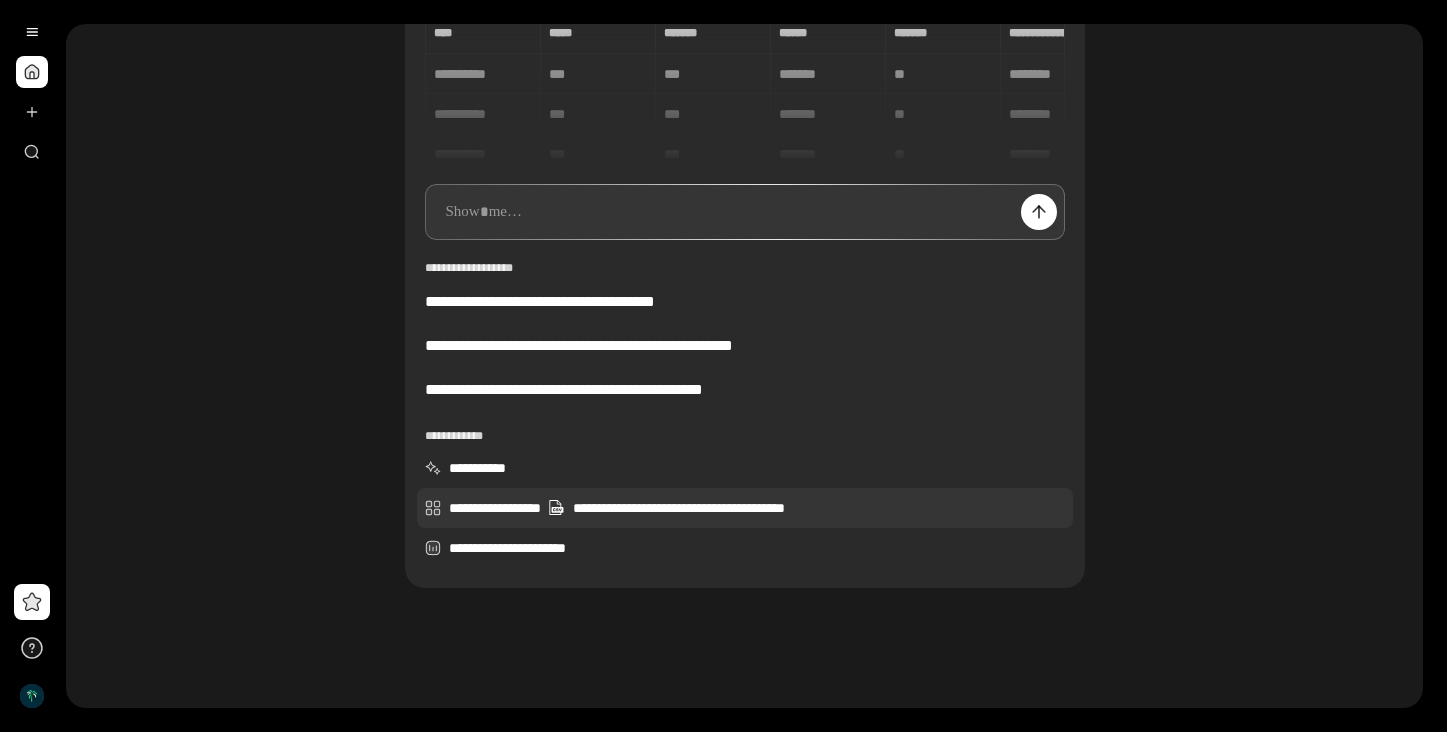 scroll, scrollTop: 210, scrollLeft: 0, axis: vertical 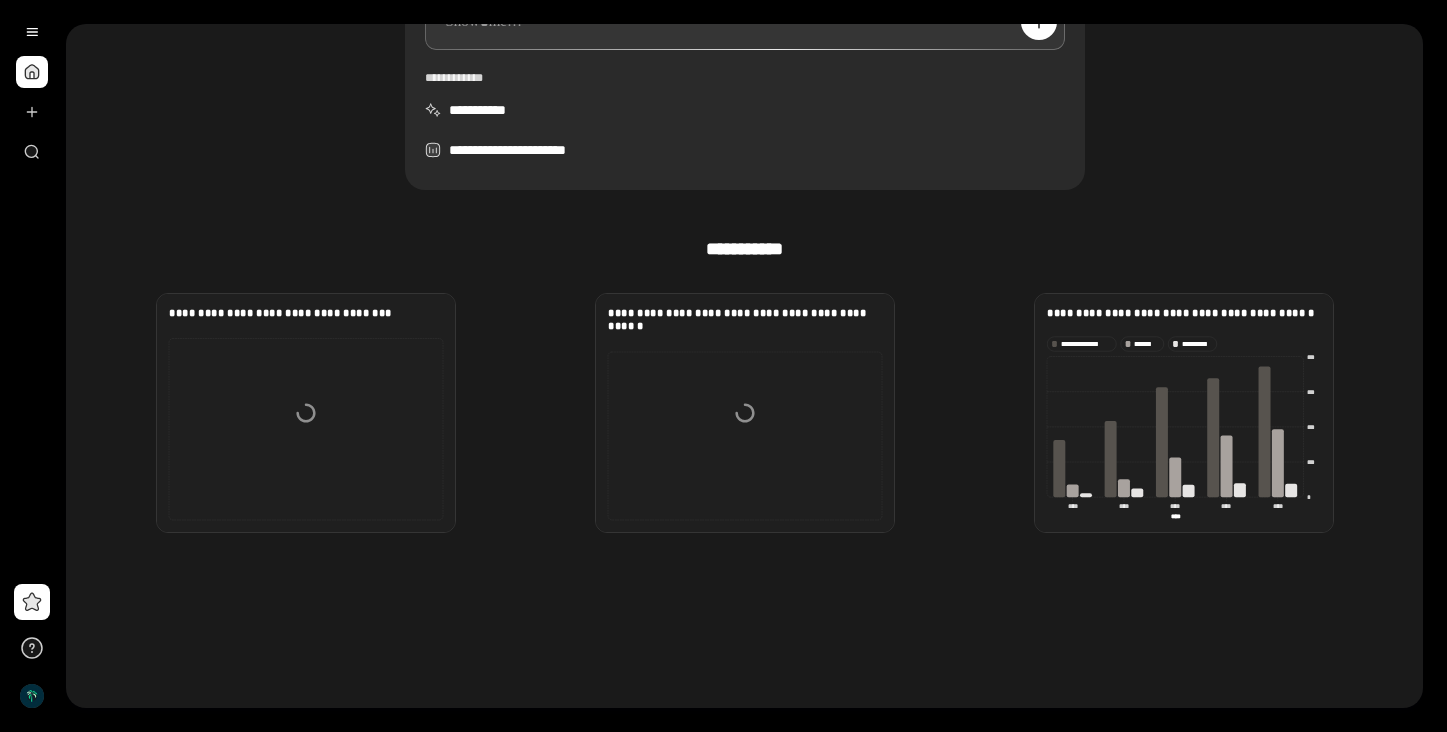 click 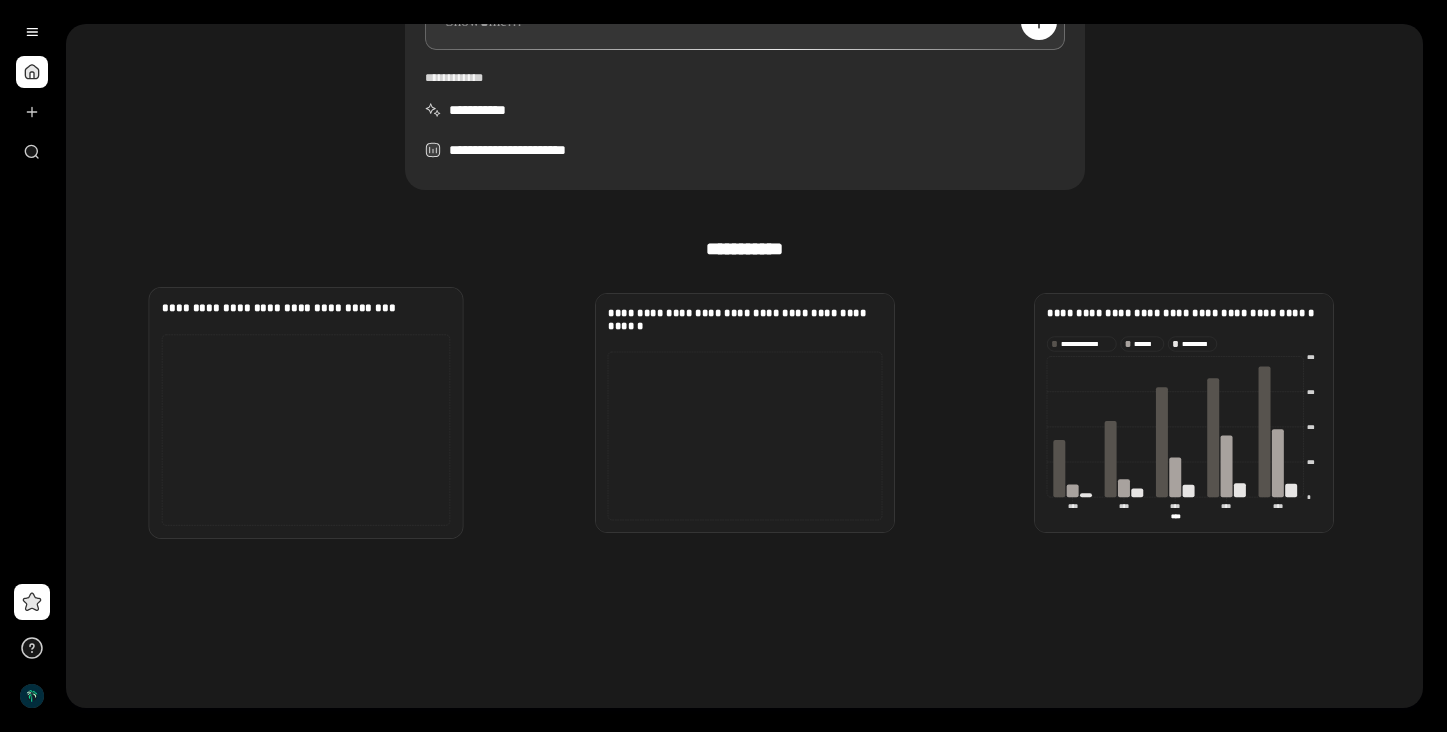 click 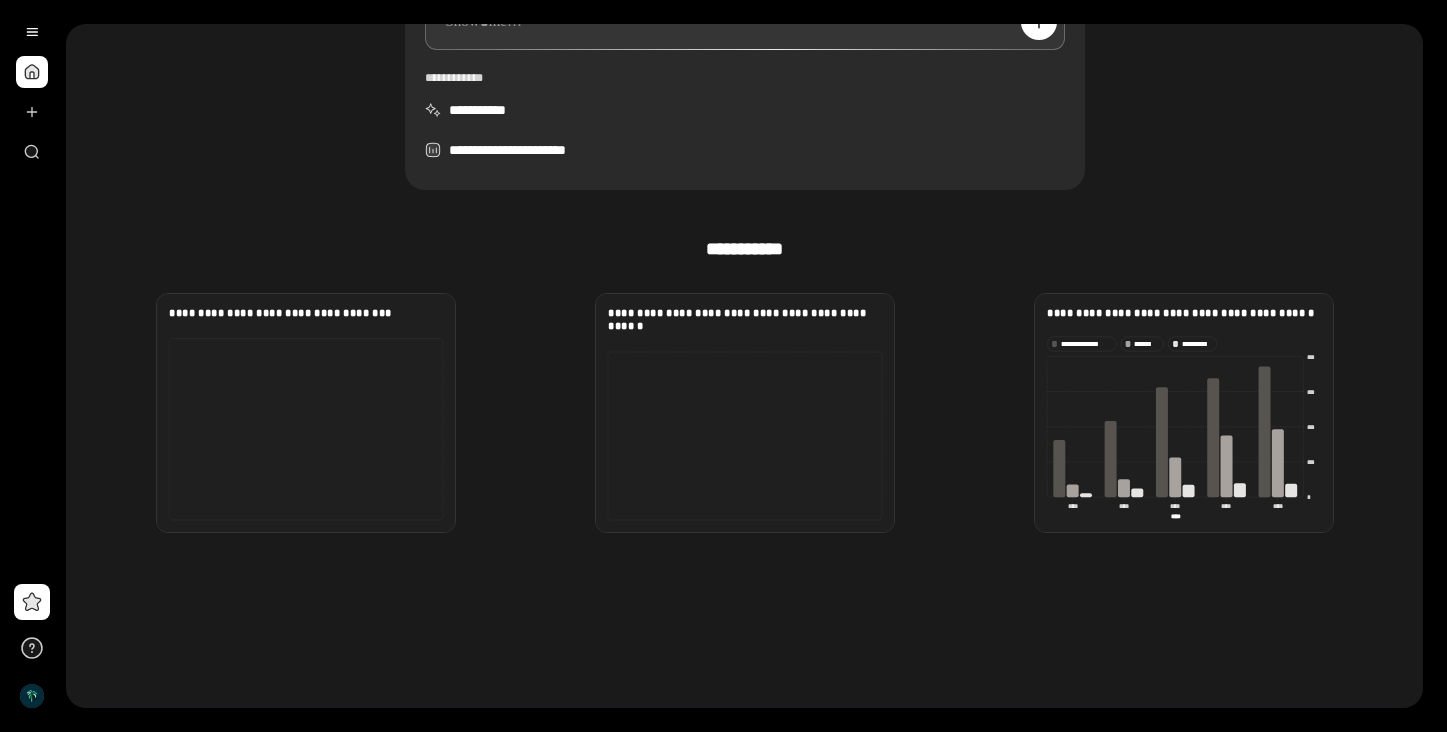 scroll, scrollTop: 310, scrollLeft: 0, axis: vertical 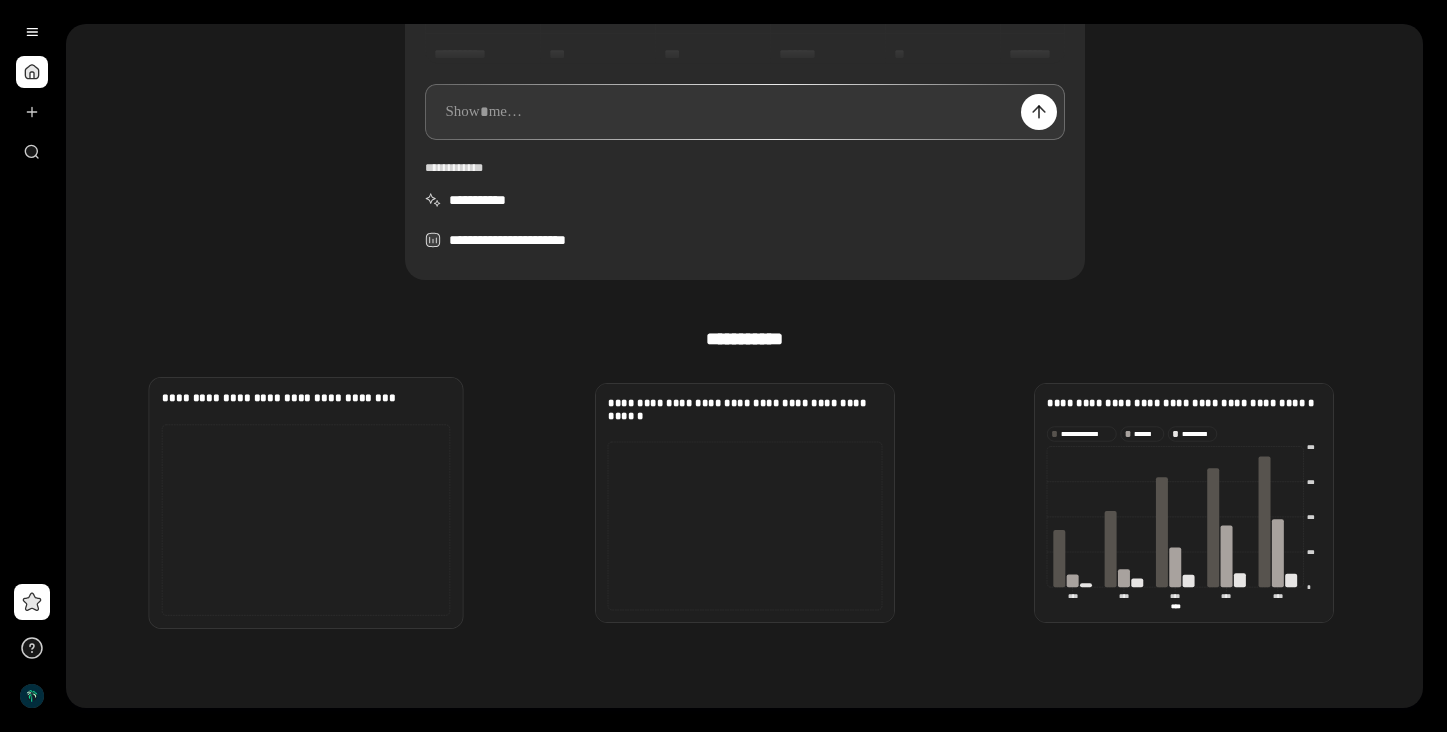 click 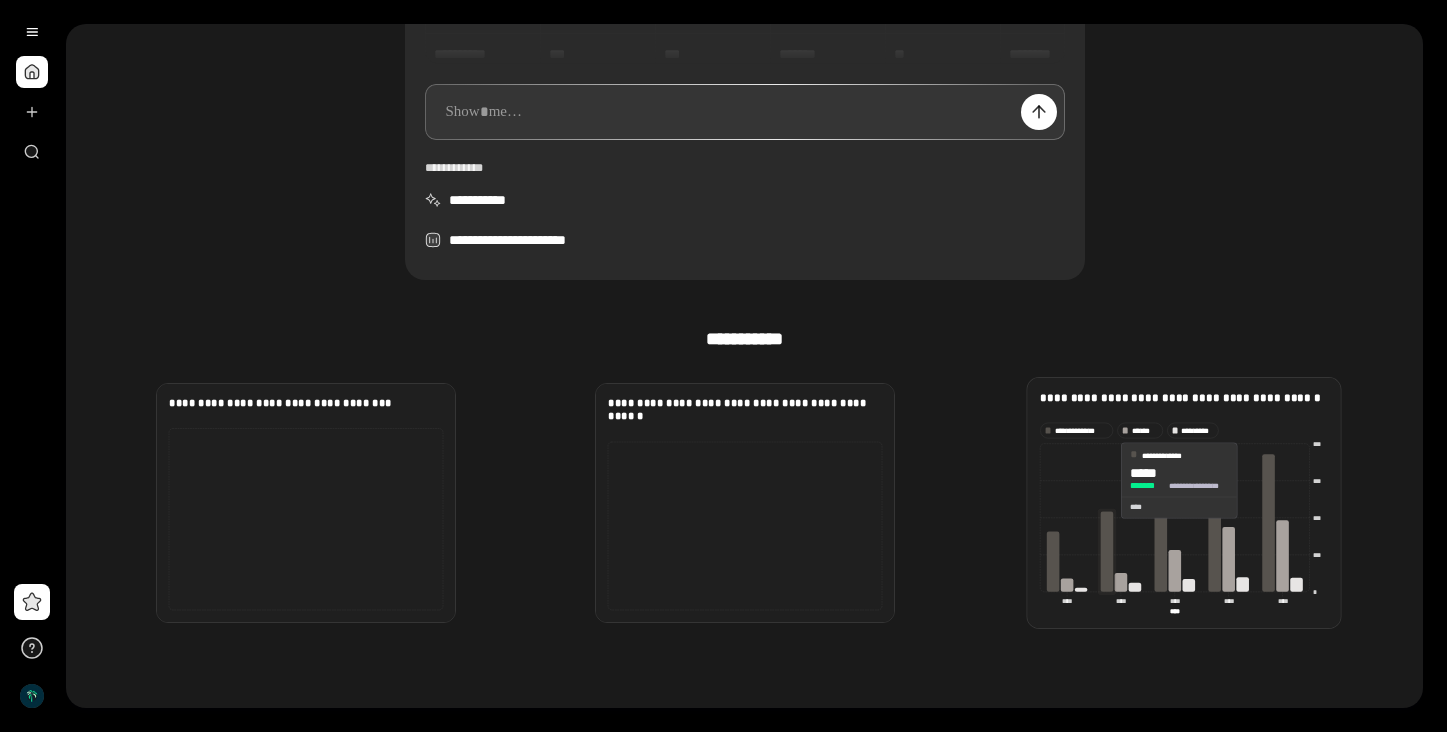 click 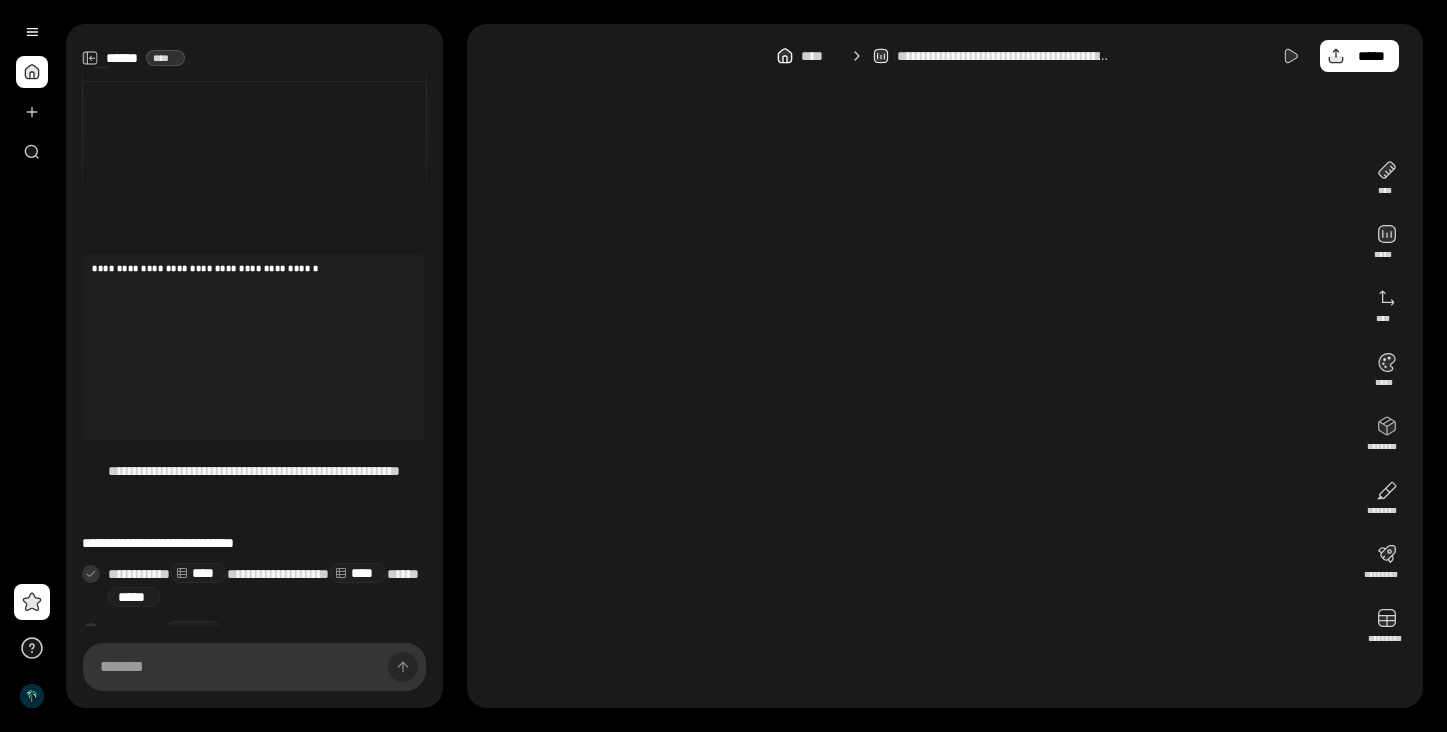 scroll, scrollTop: 121, scrollLeft: 0, axis: vertical 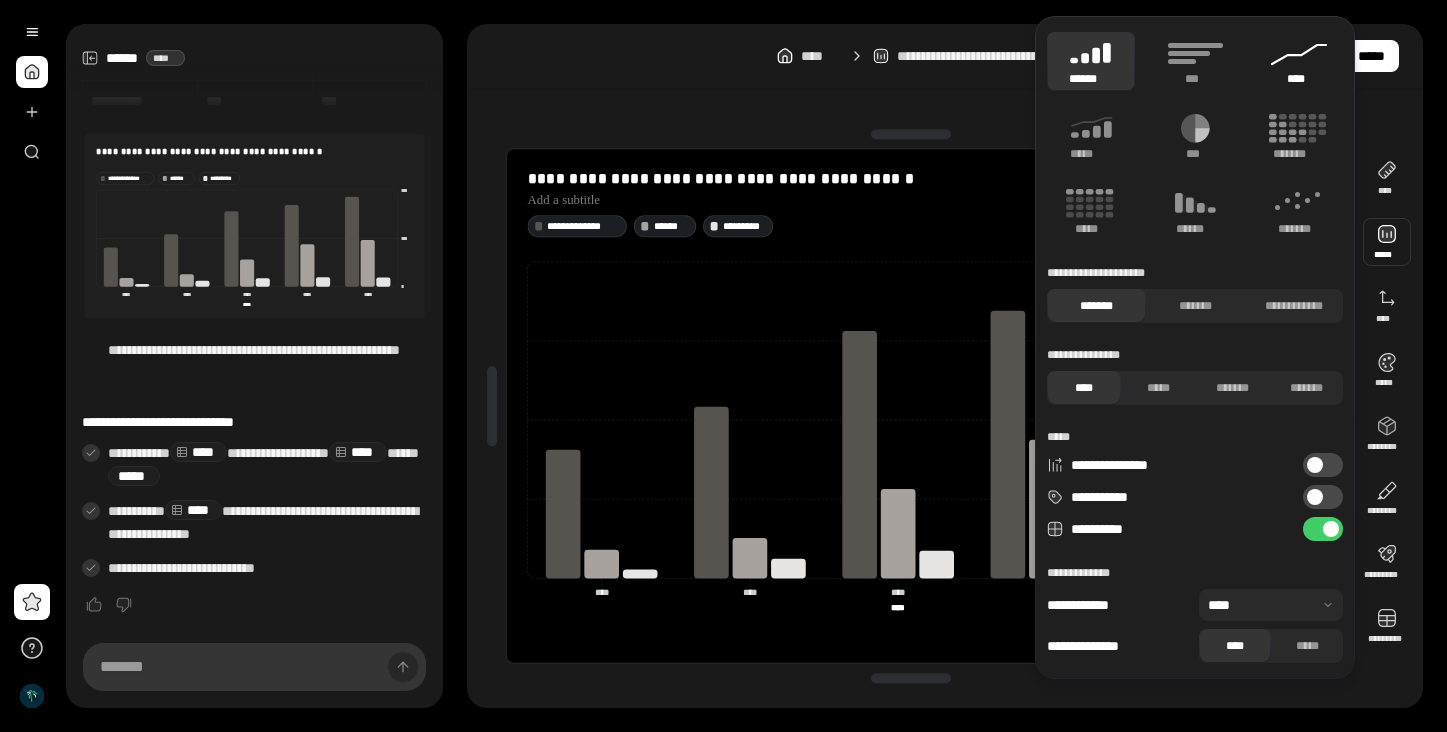 click on "****" at bounding box center (1299, 61) 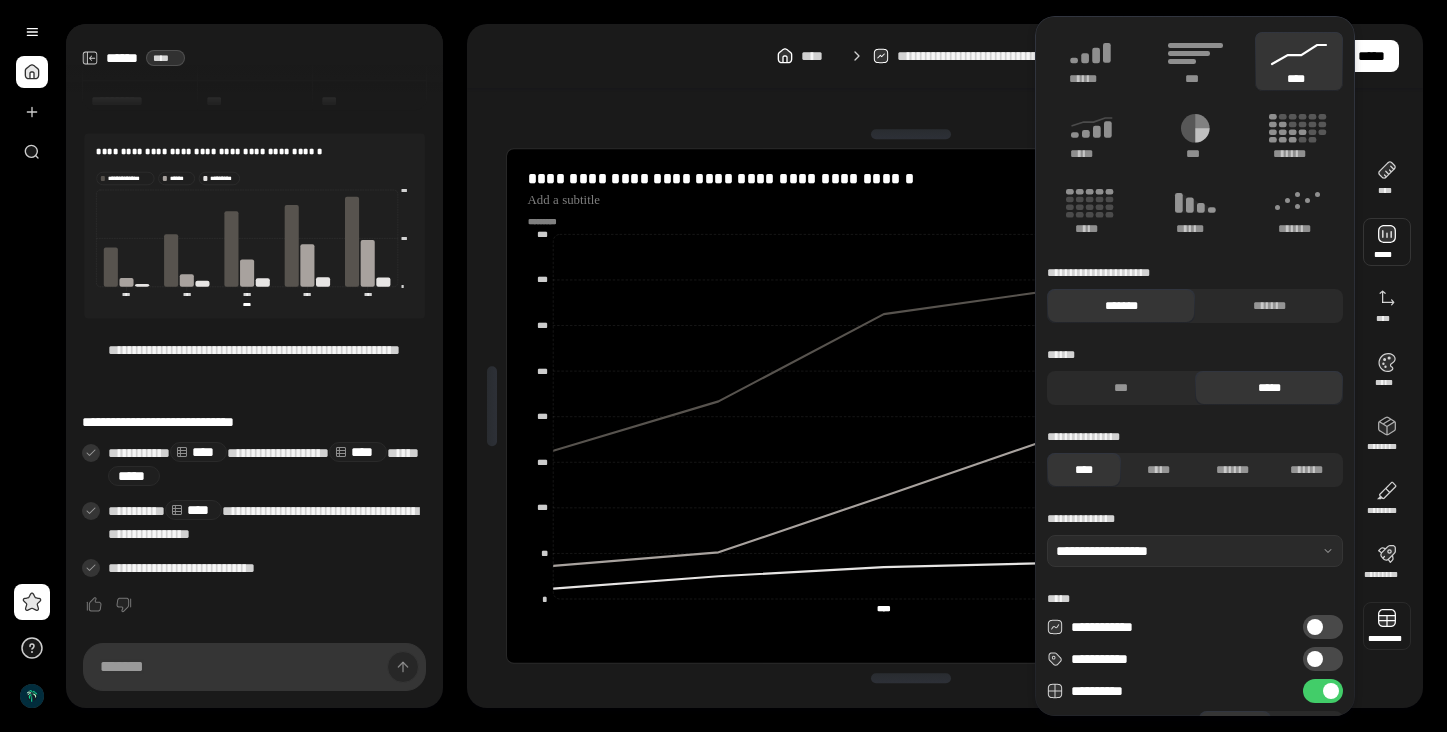 click at bounding box center (1387, 626) 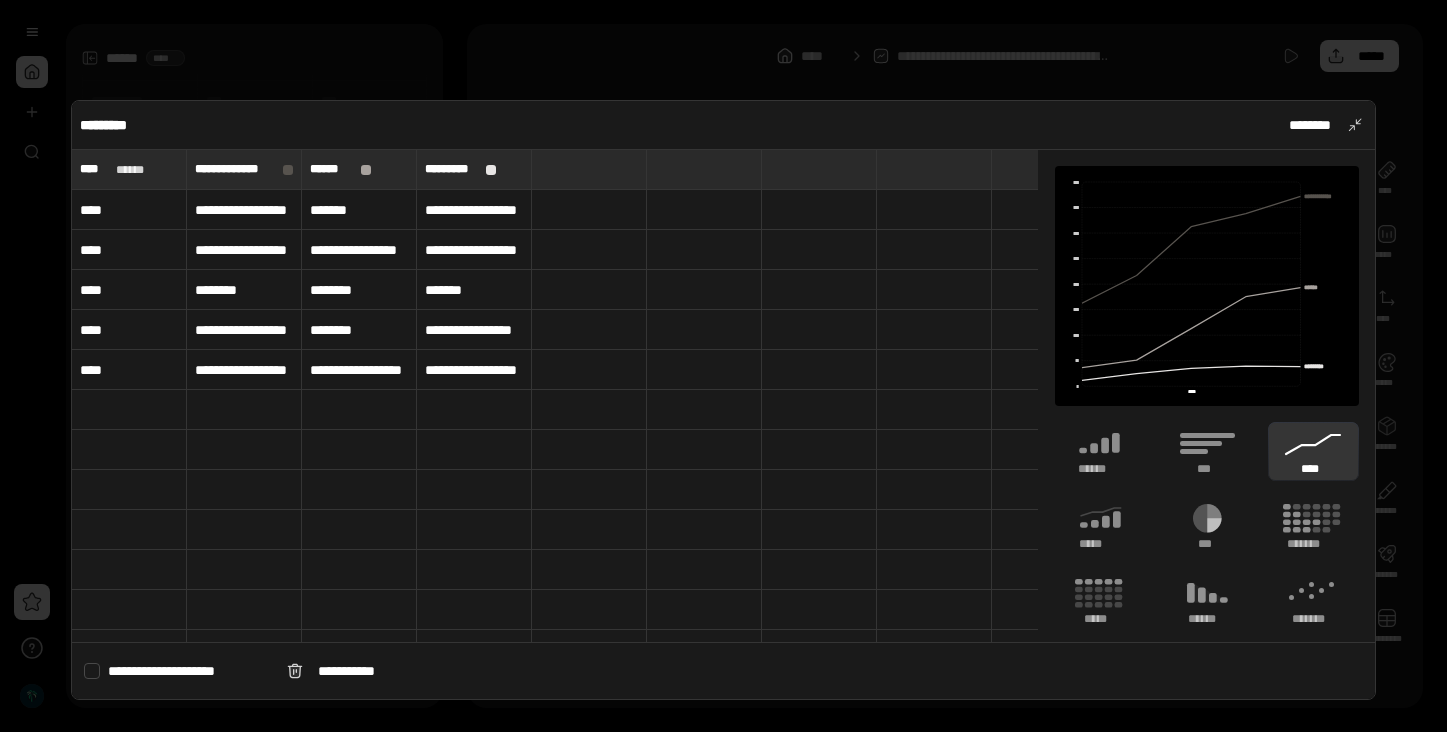 click at bounding box center [723, 366] 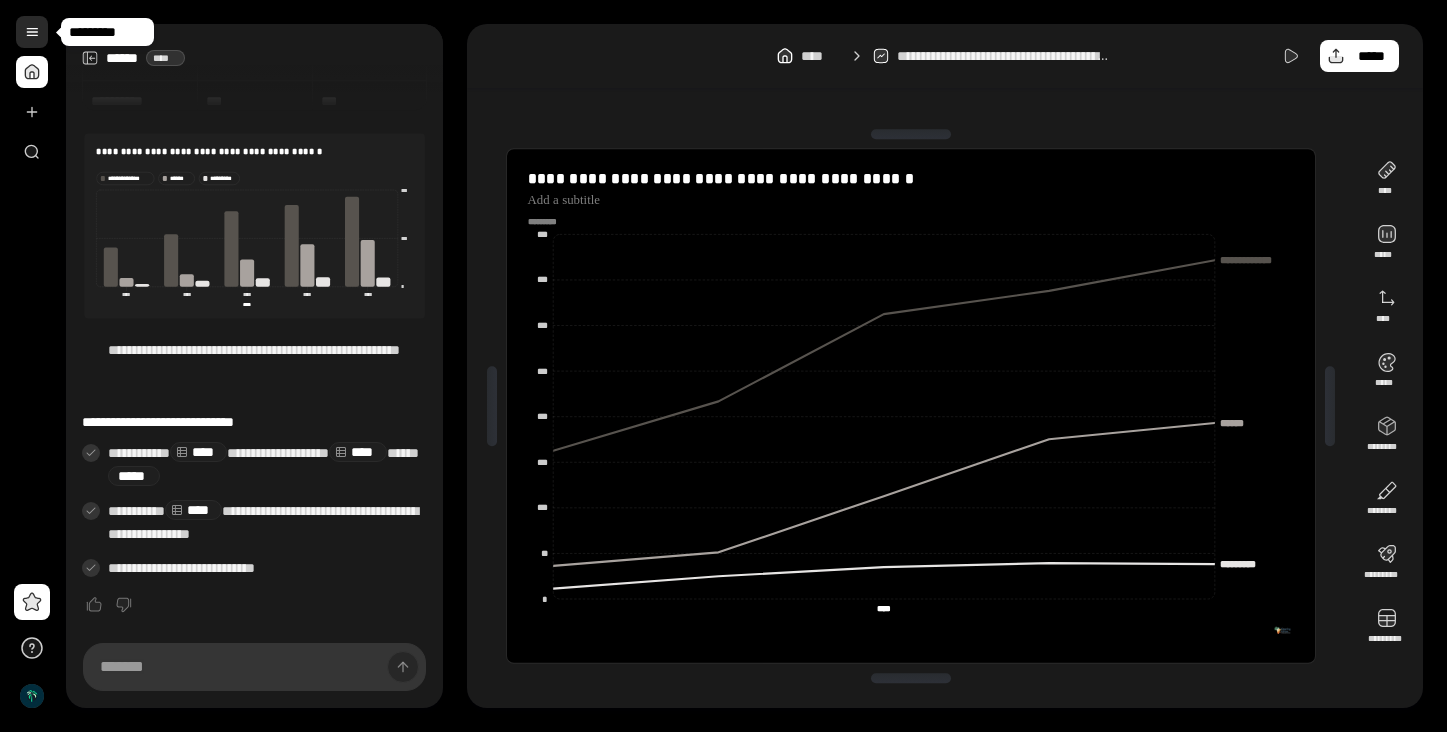 click at bounding box center [32, 32] 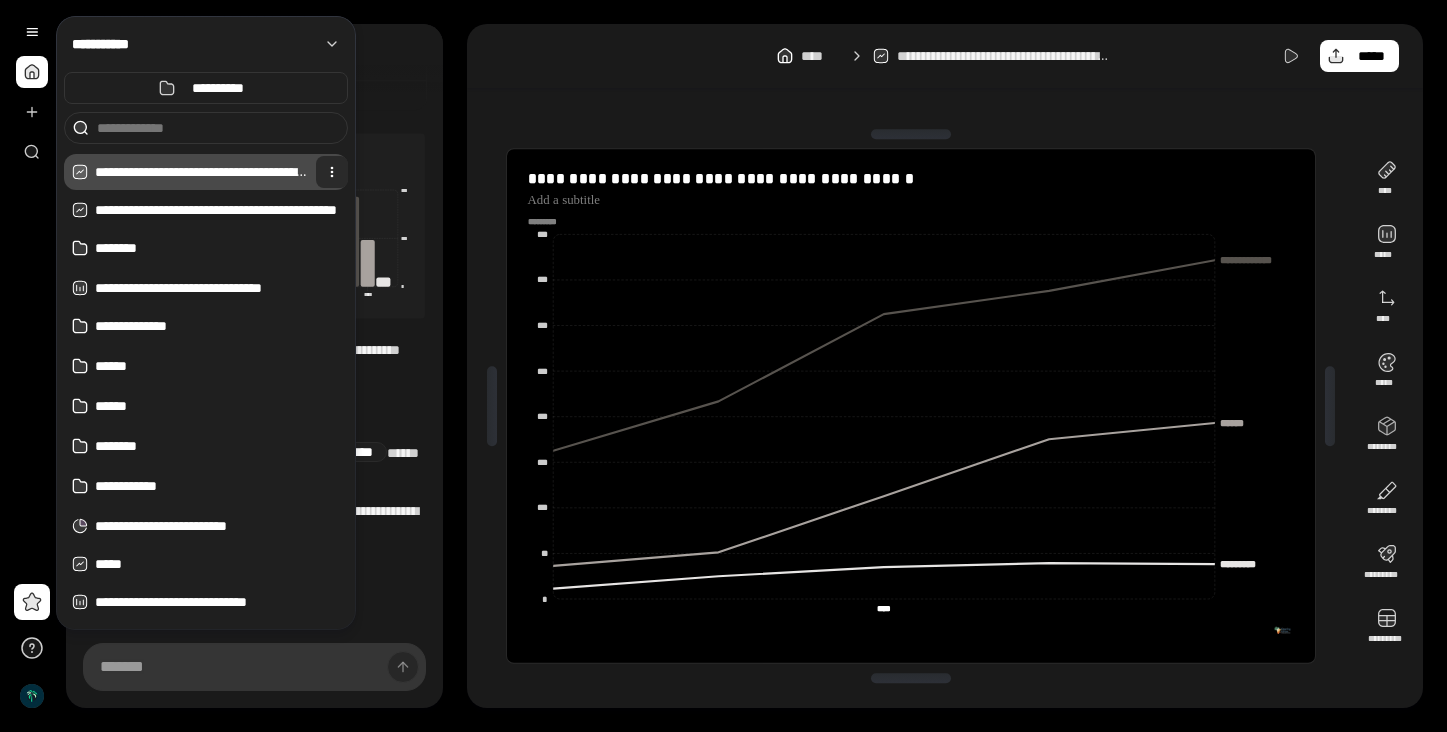 click at bounding box center [332, 172] 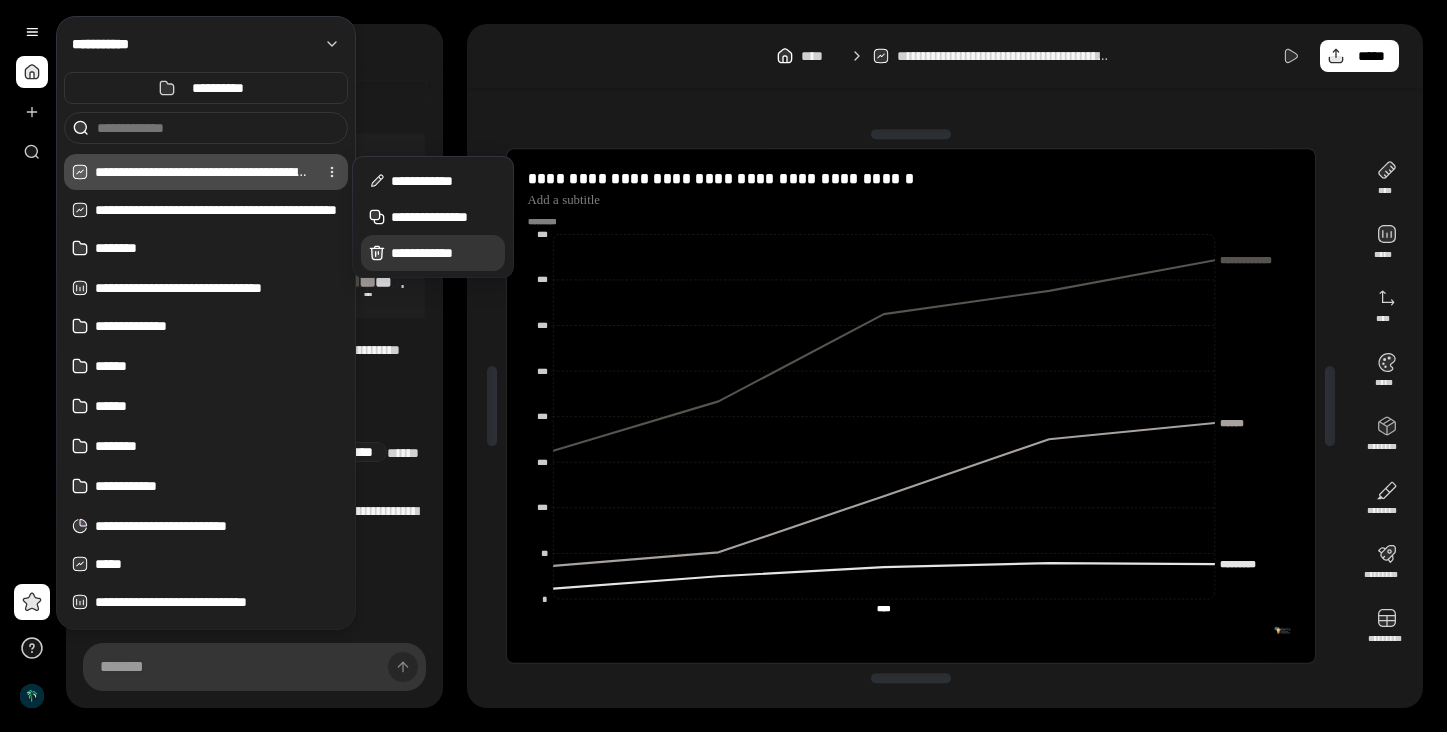 click on "**********" at bounding box center (444, 253) 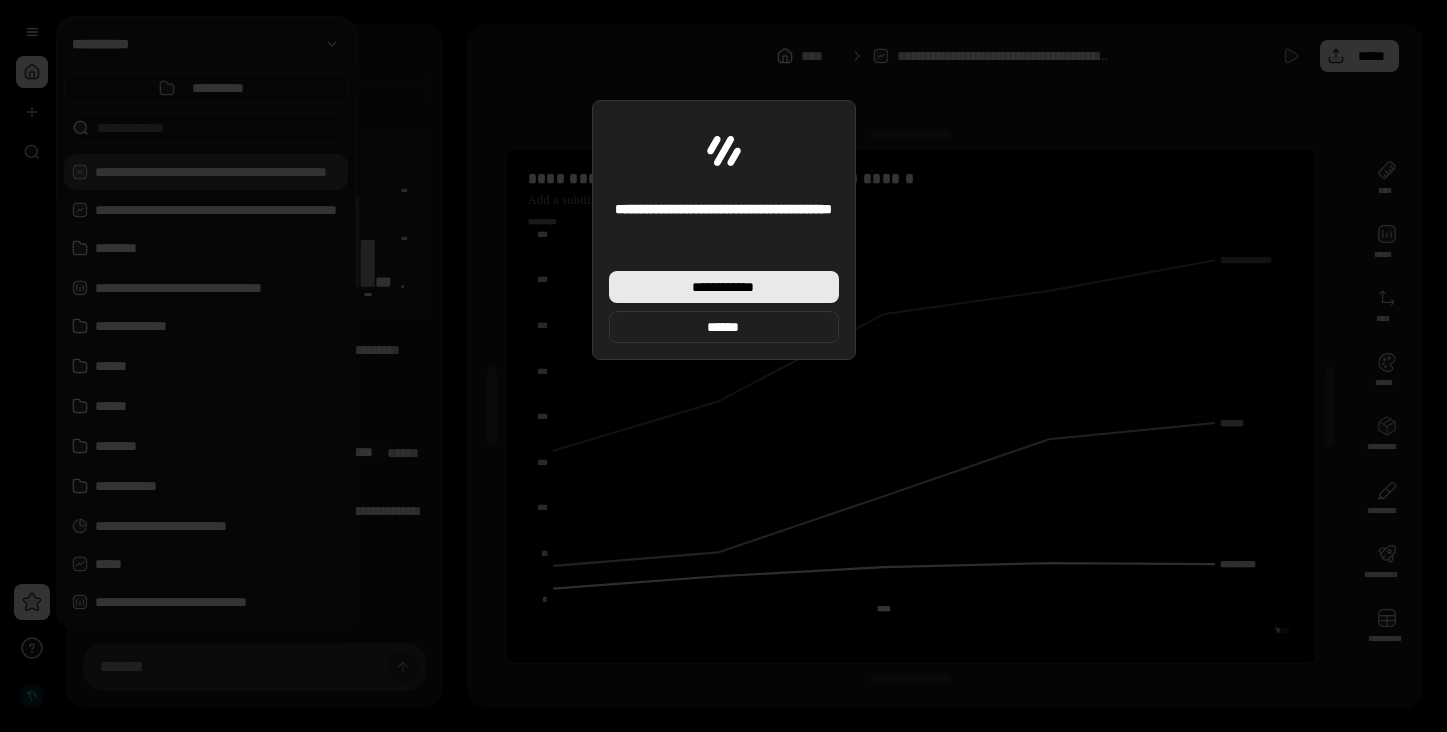 click on "**********" at bounding box center [723, 287] 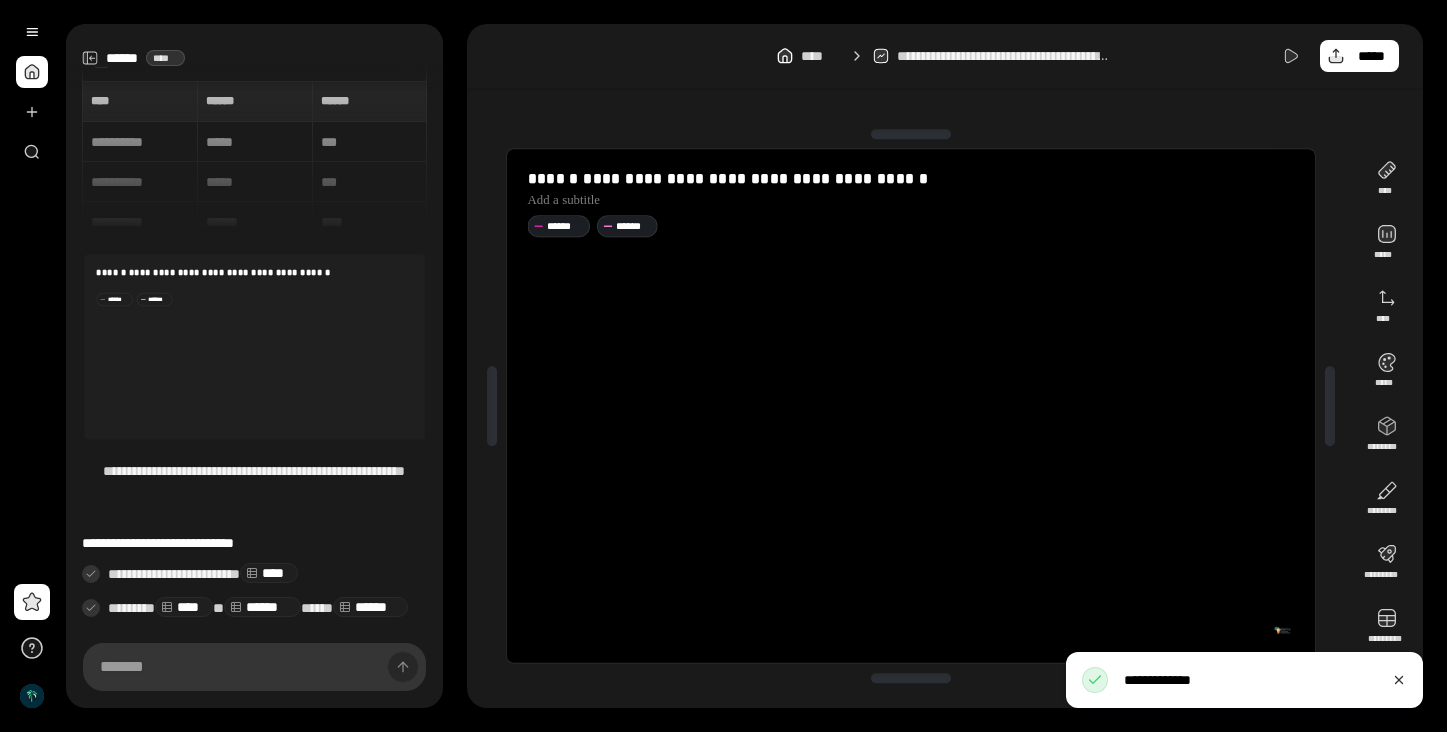 scroll, scrollTop: 97, scrollLeft: 0, axis: vertical 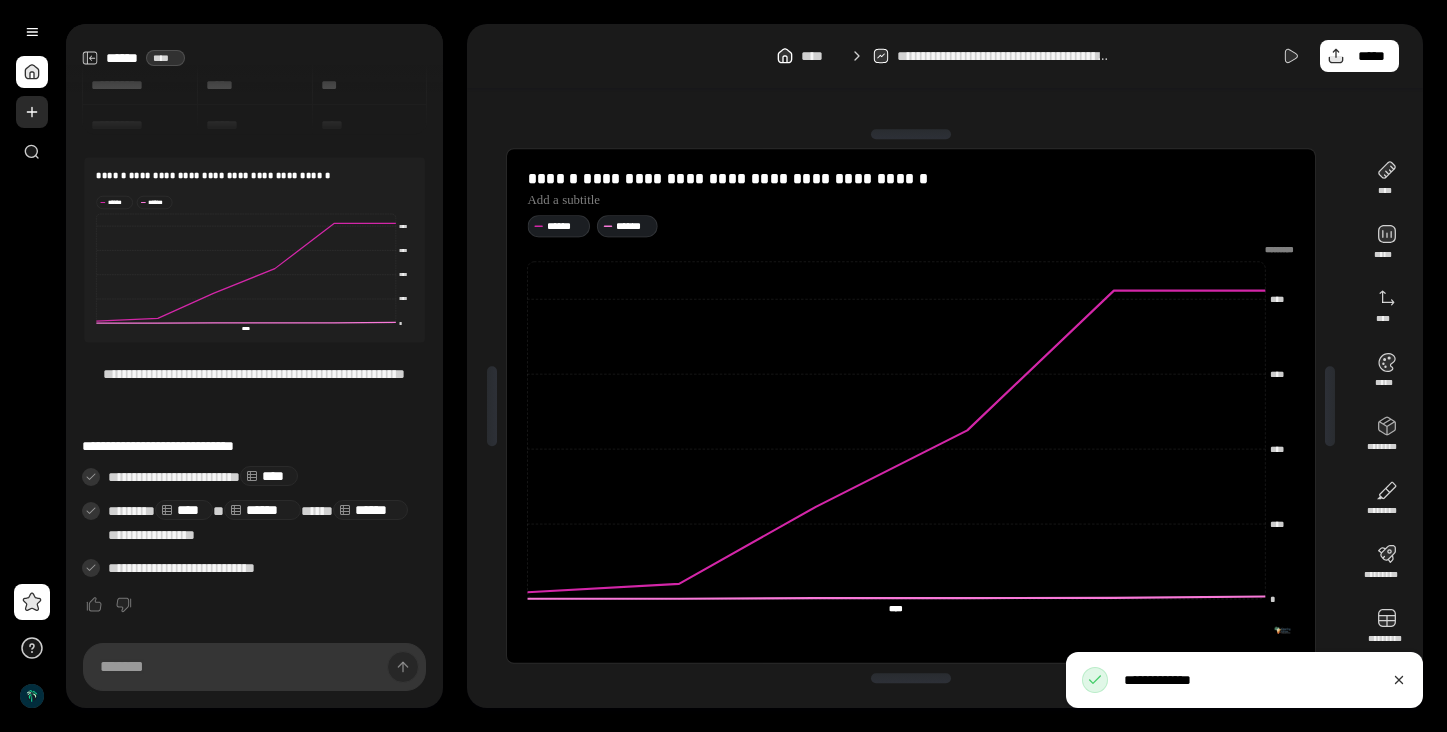 click at bounding box center [32, 112] 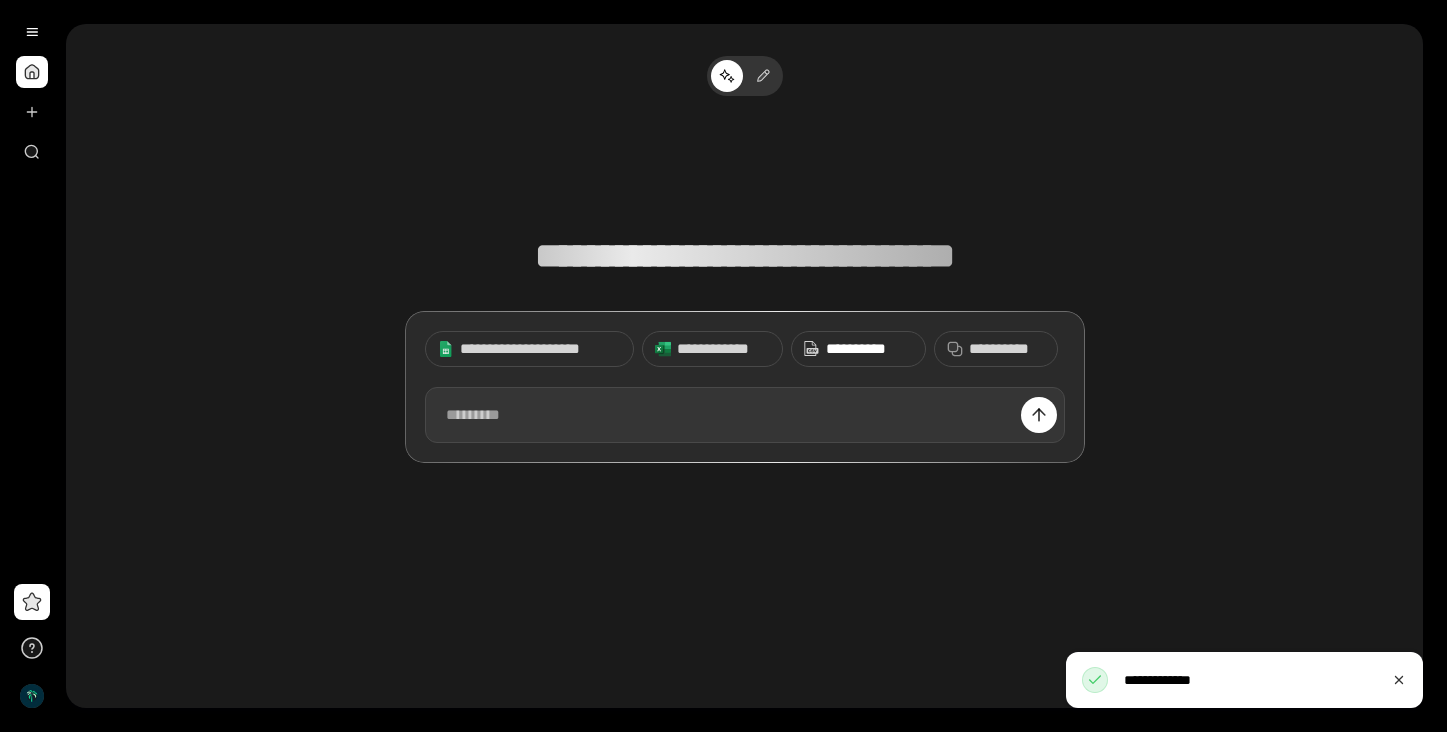 click on "**********" at bounding box center (869, 349) 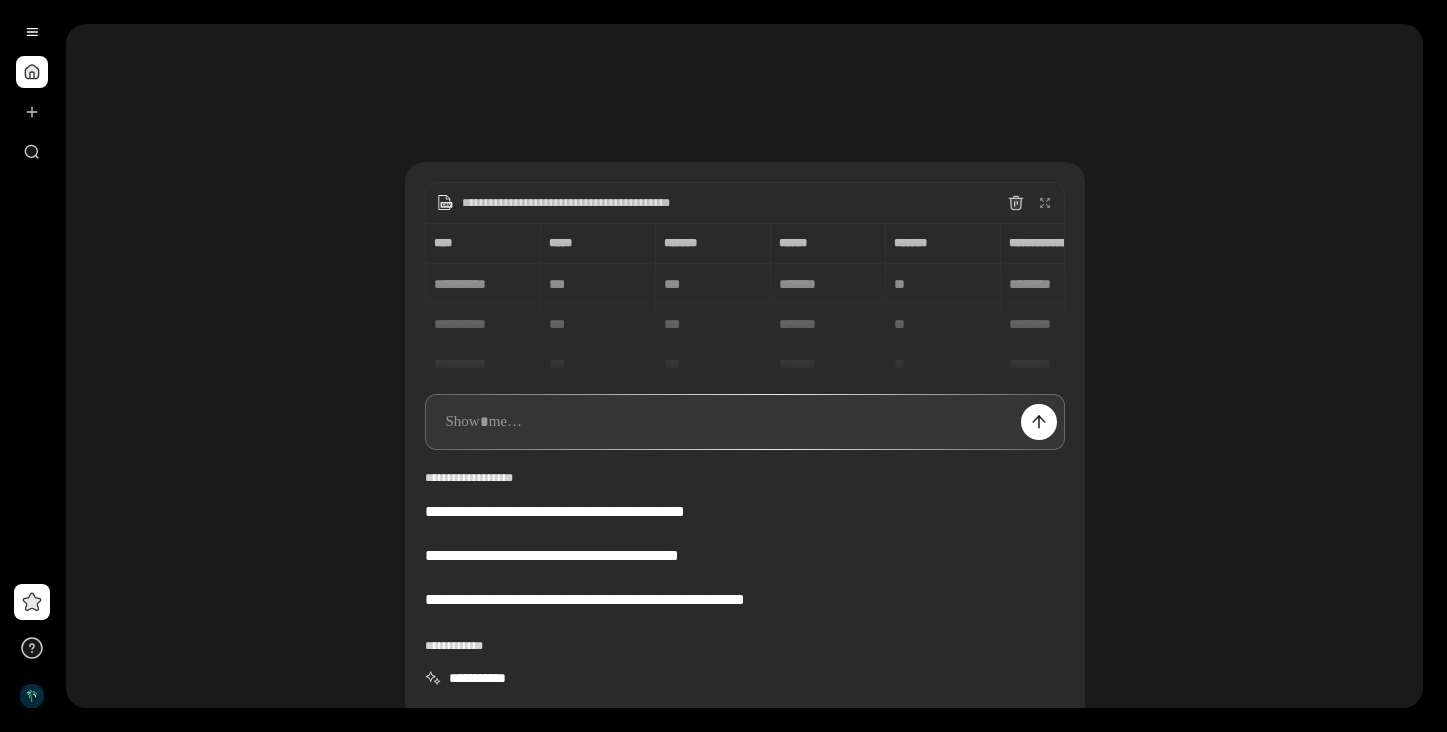 type 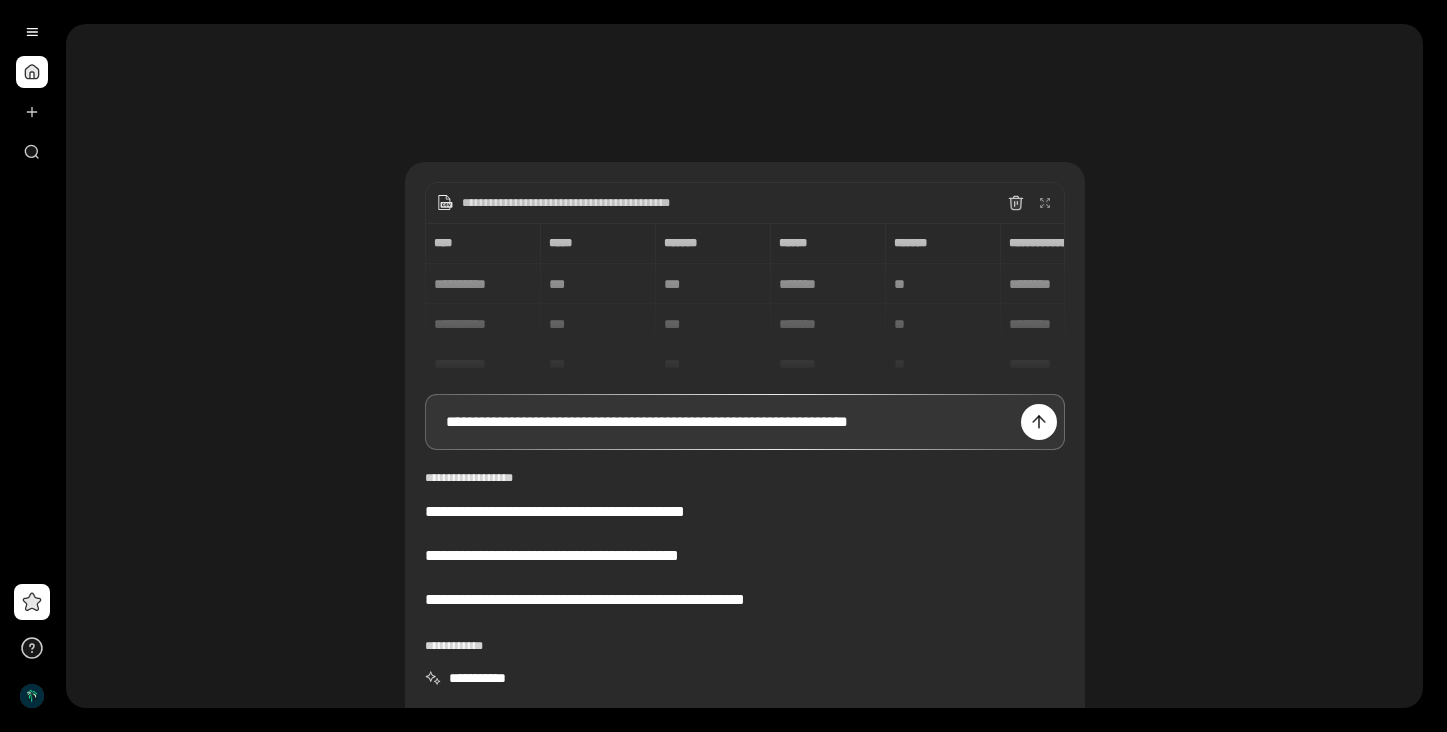 click on "**********" at bounding box center [745, 422] 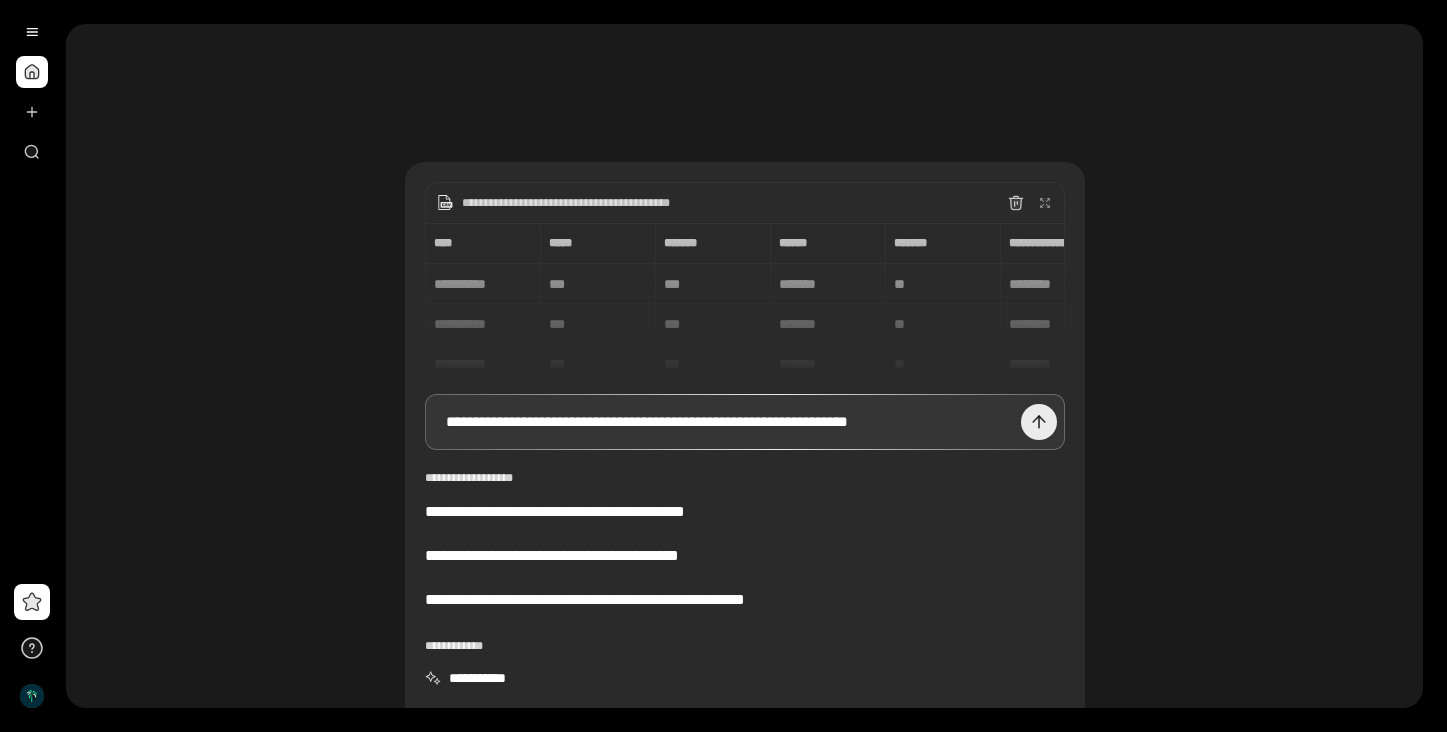click at bounding box center (1039, 422) 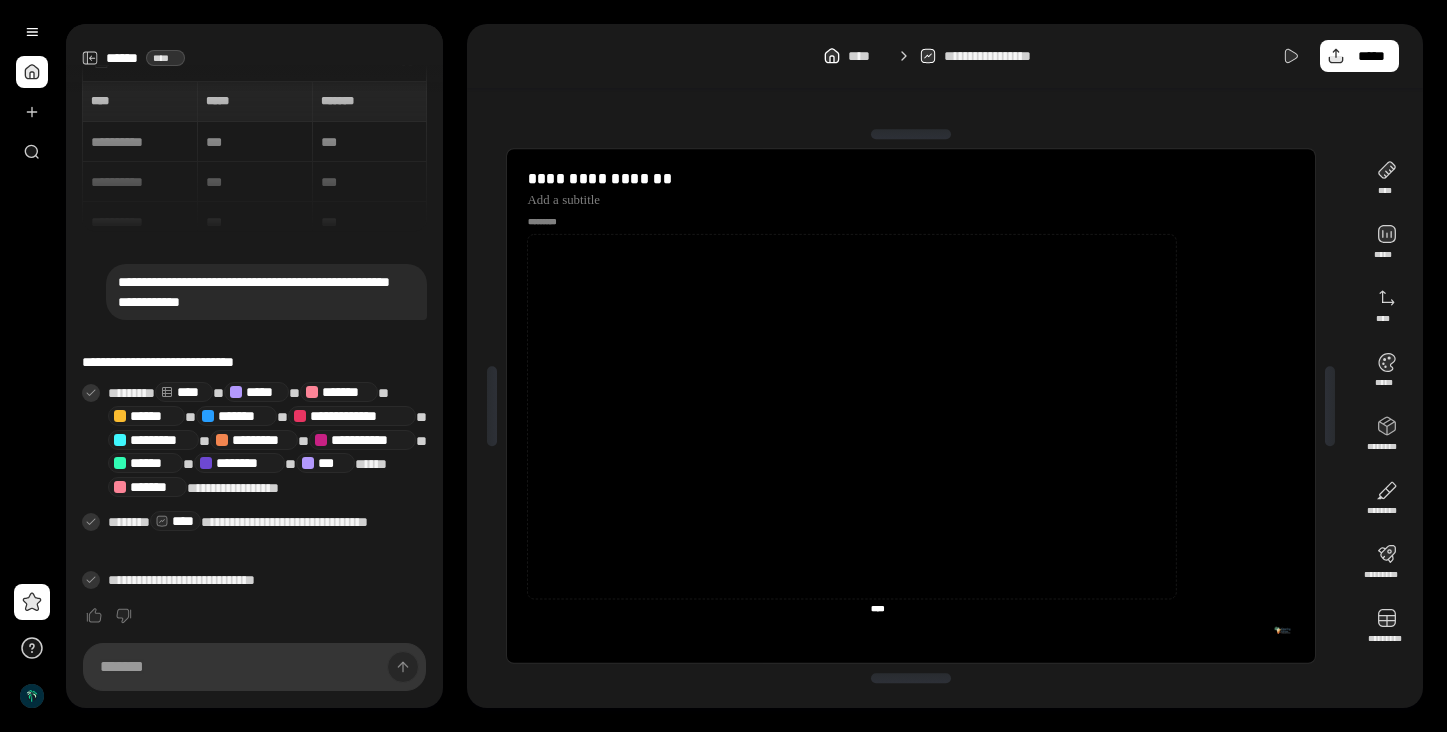 scroll, scrollTop: 11, scrollLeft: 0, axis: vertical 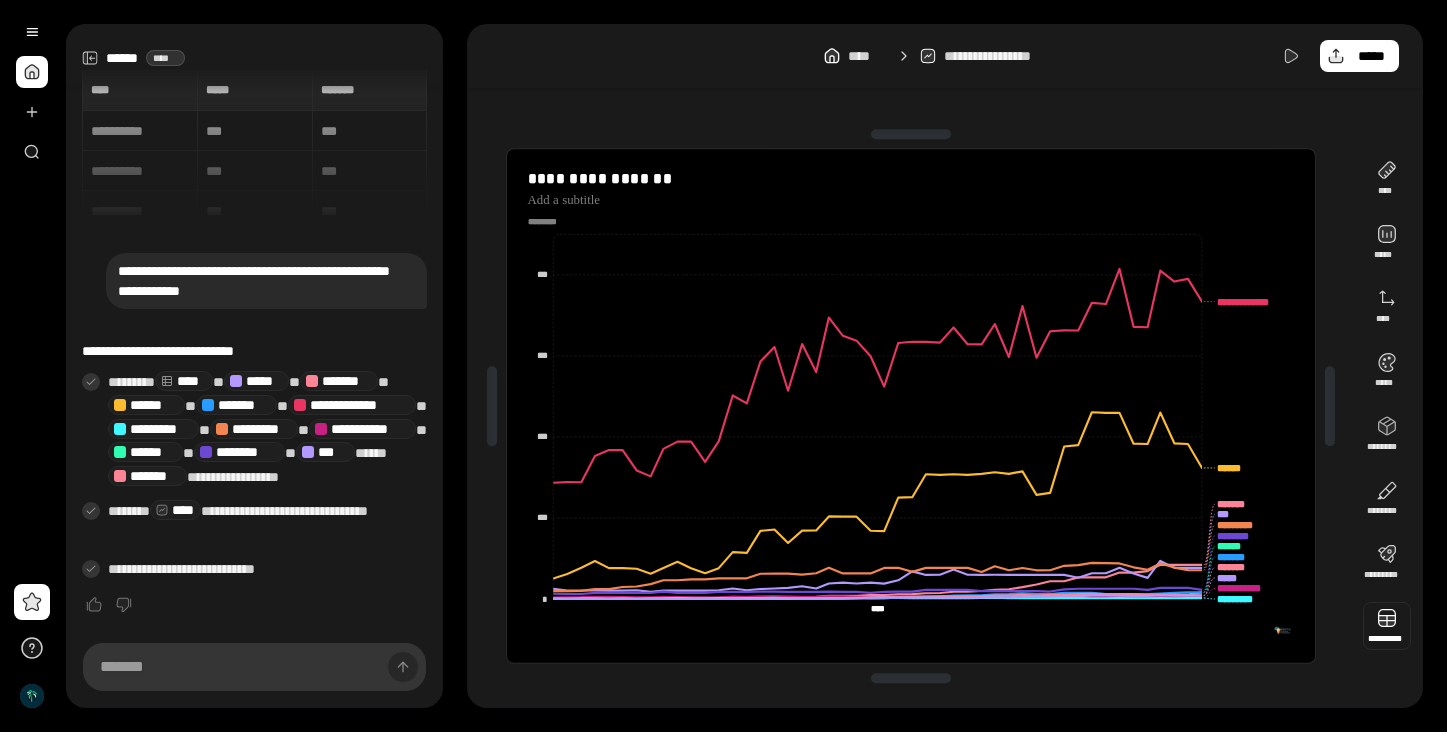 click at bounding box center (1387, 626) 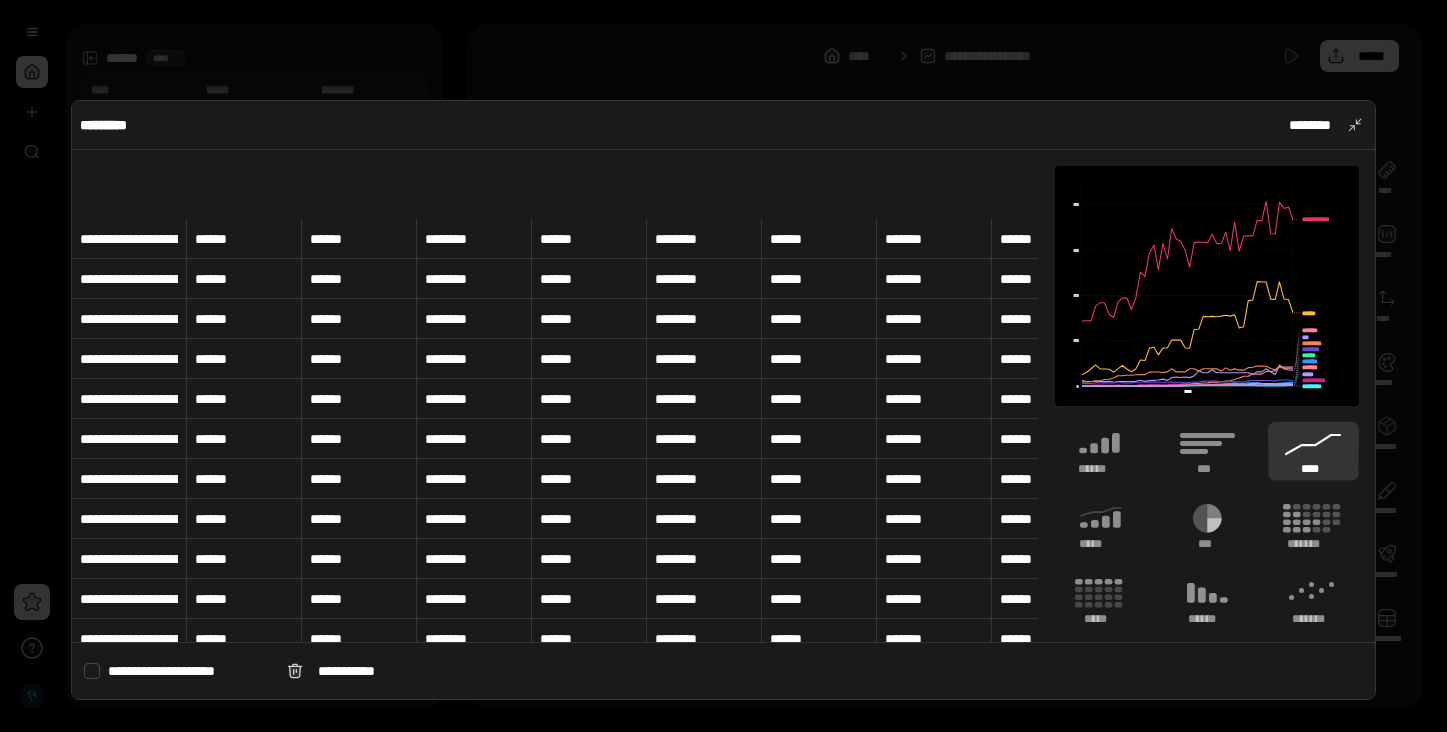scroll, scrollTop: 1508, scrollLeft: 0, axis: vertical 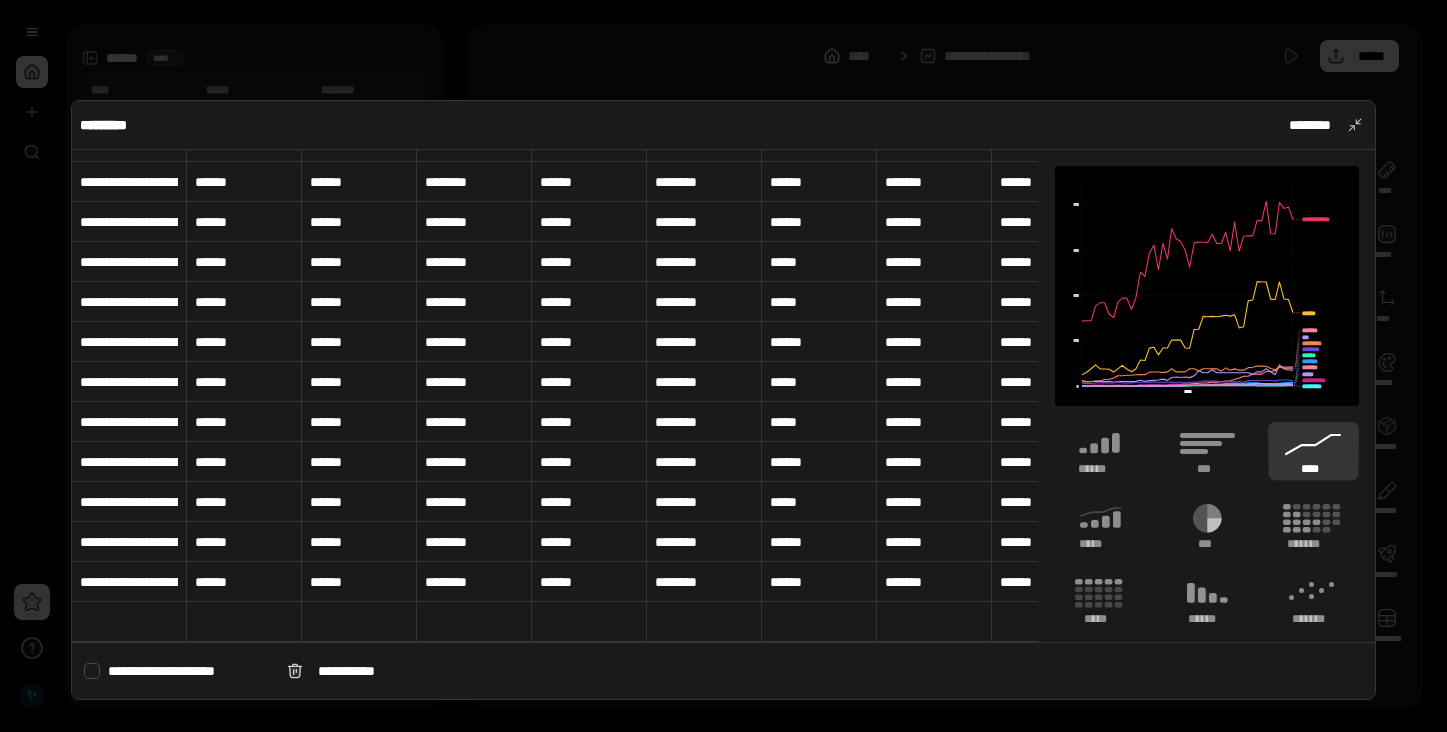 click at bounding box center (723, 366) 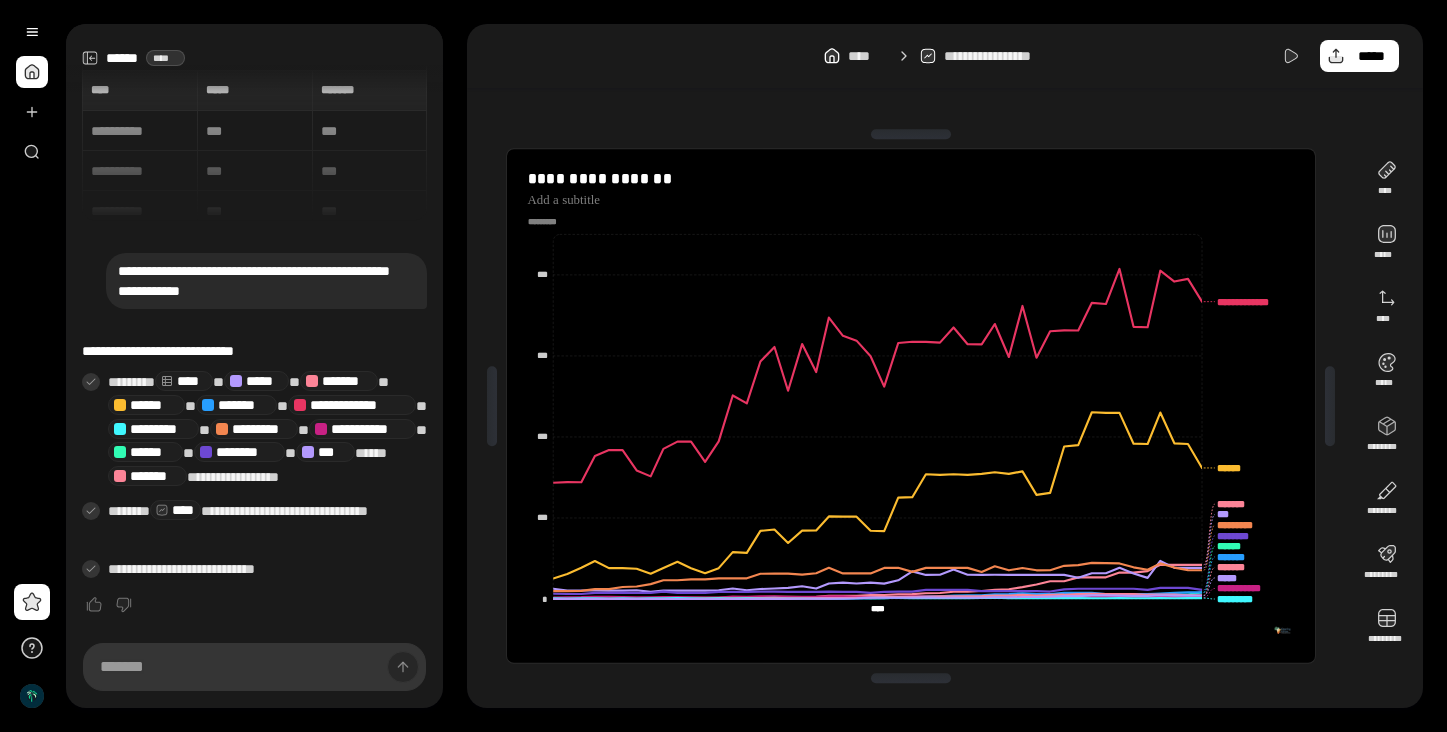 click on "**********" at bounding box center (945, 366) 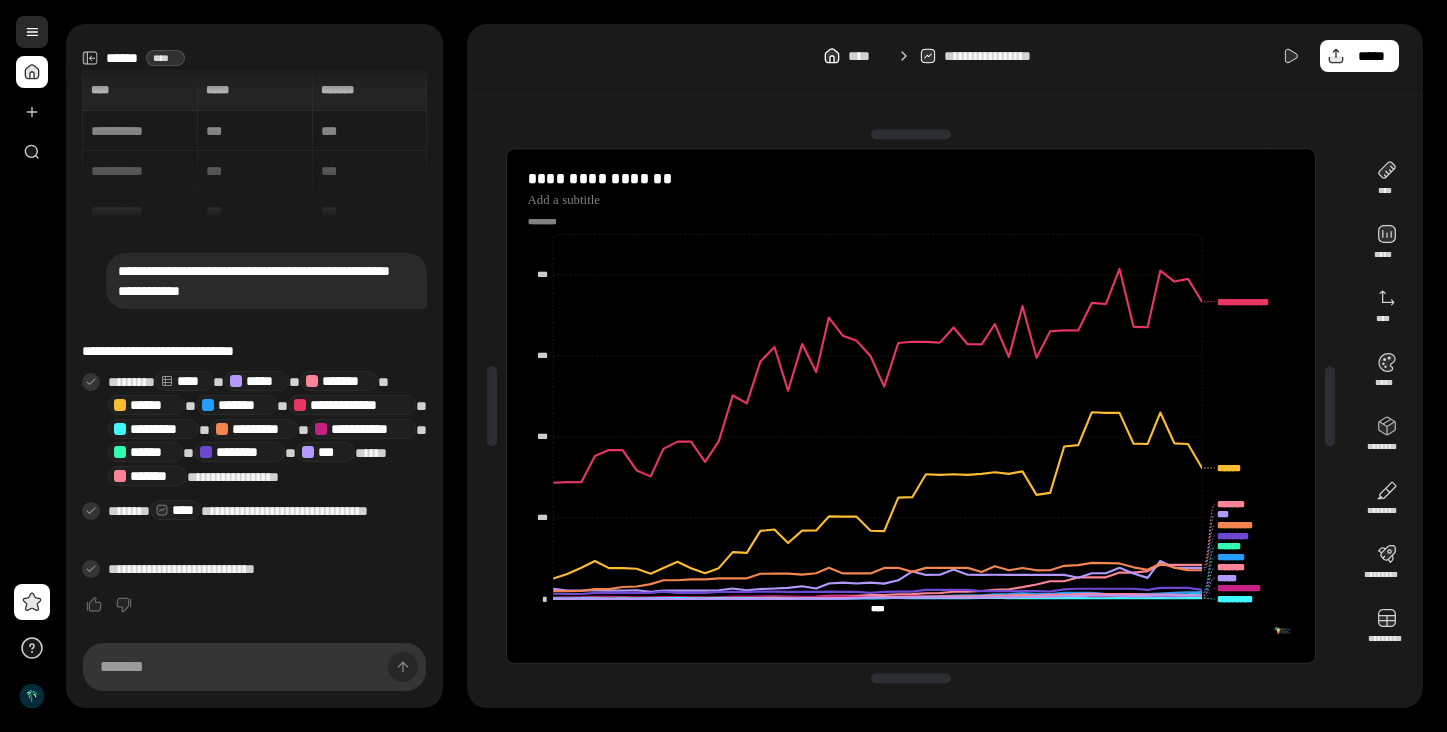 click at bounding box center (32, 32) 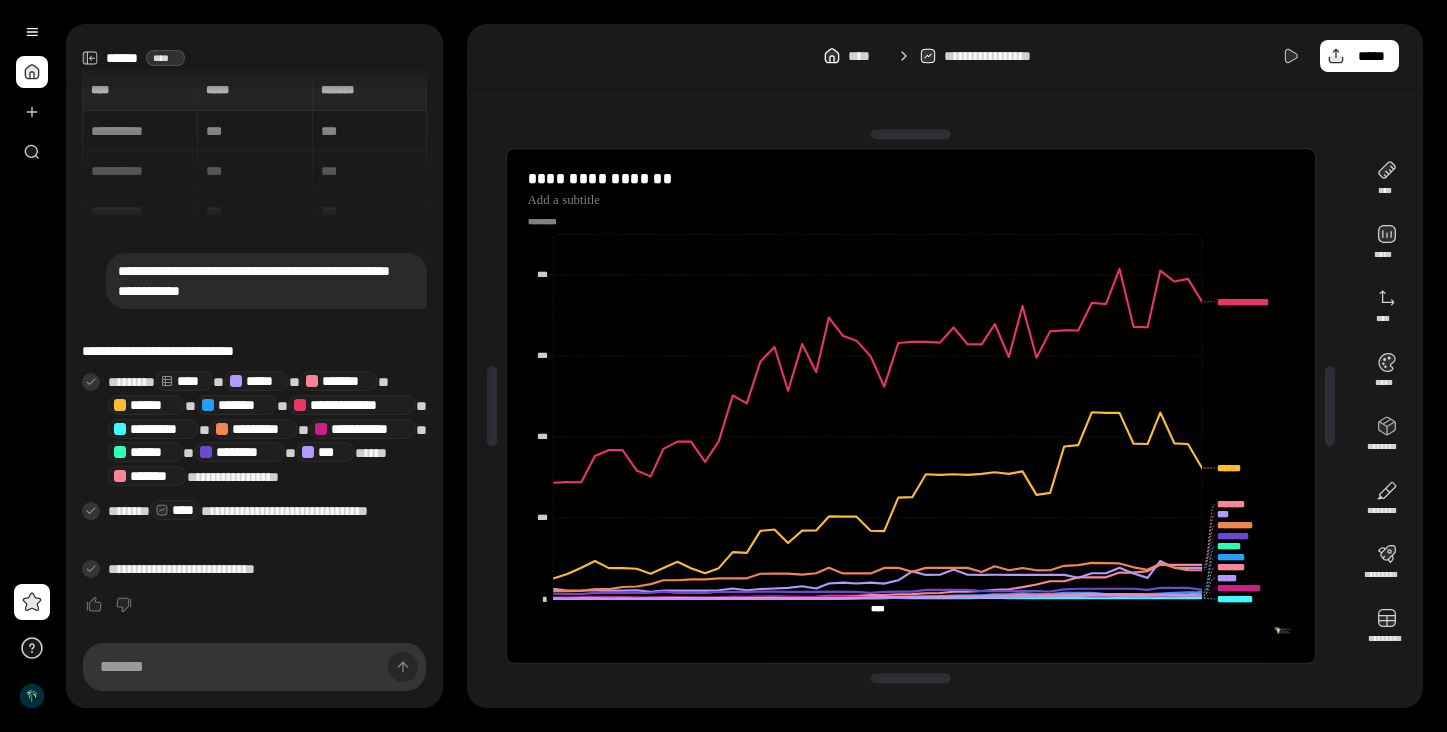 click on "**********" at bounding box center (945, 56) 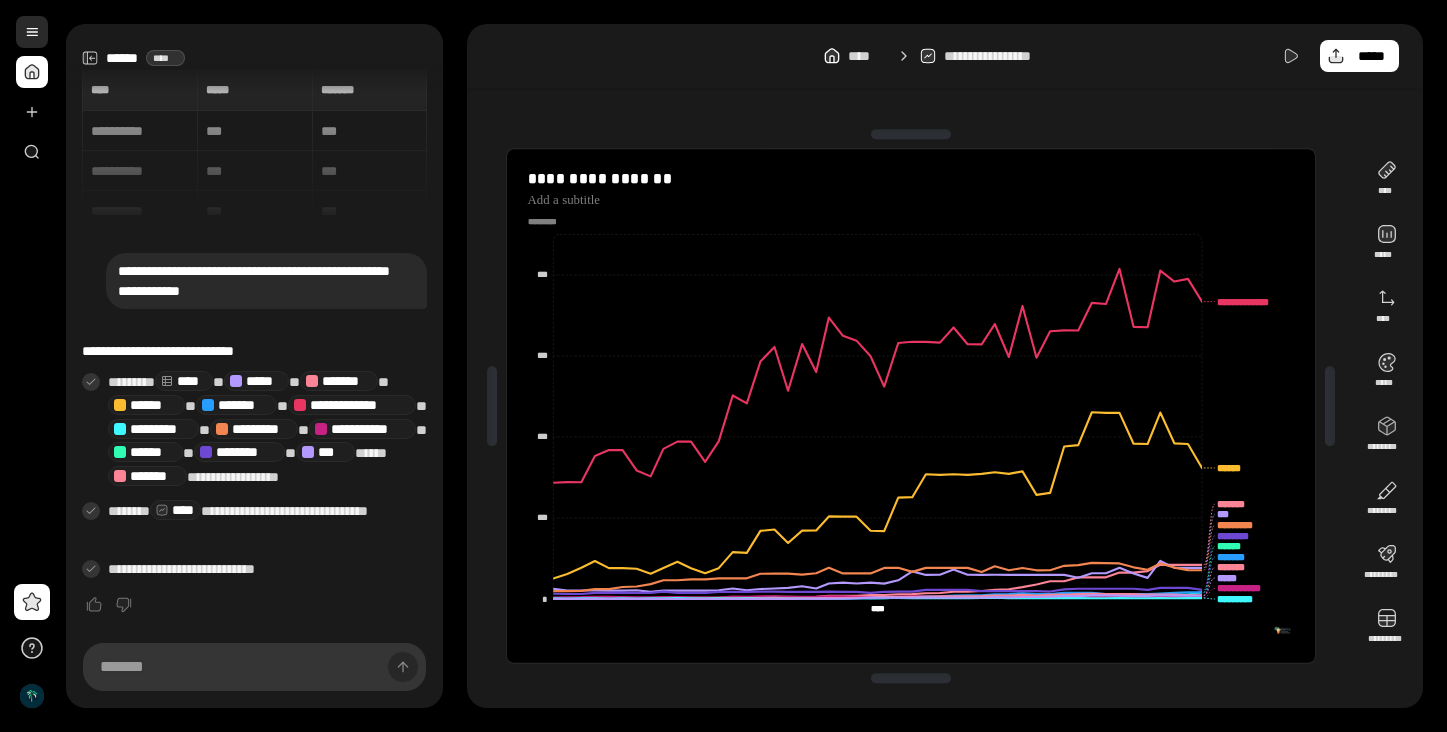 click at bounding box center (32, 32) 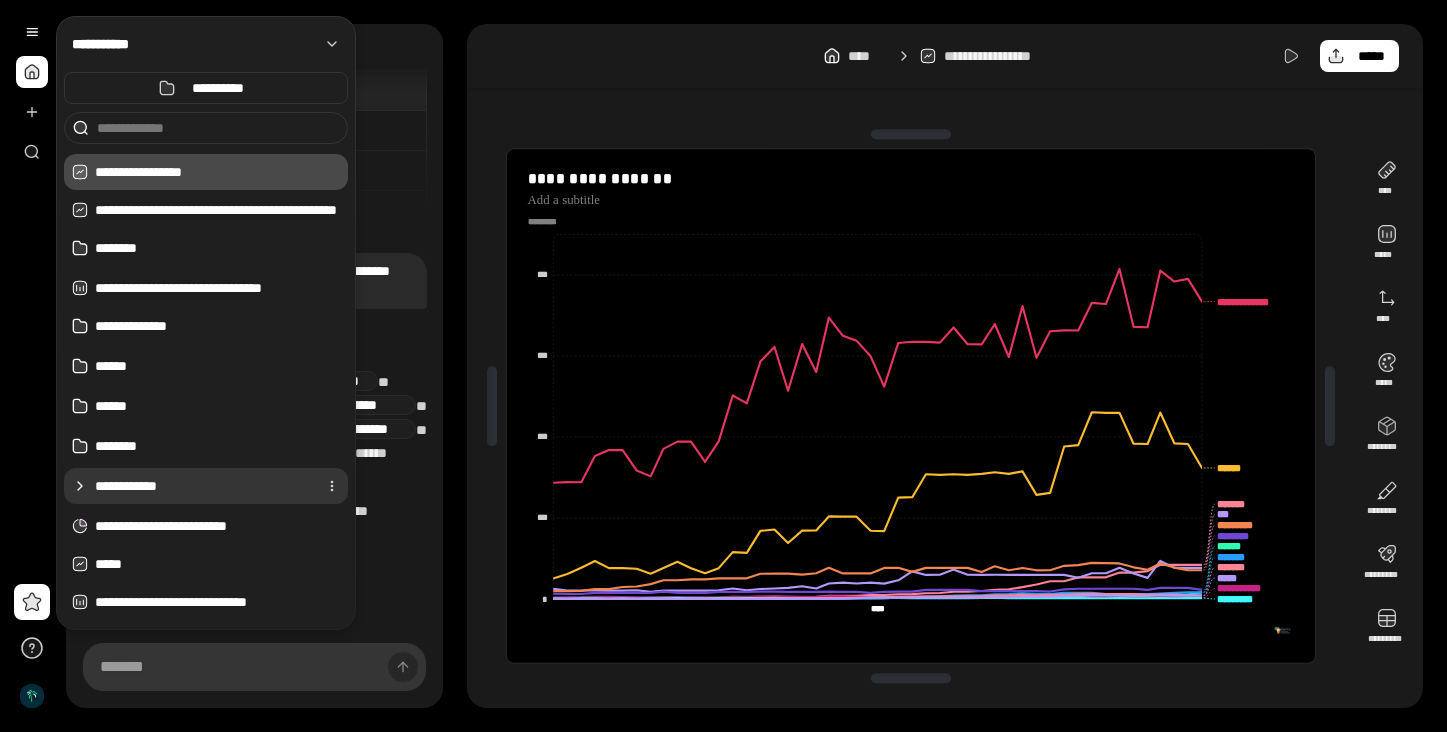 click 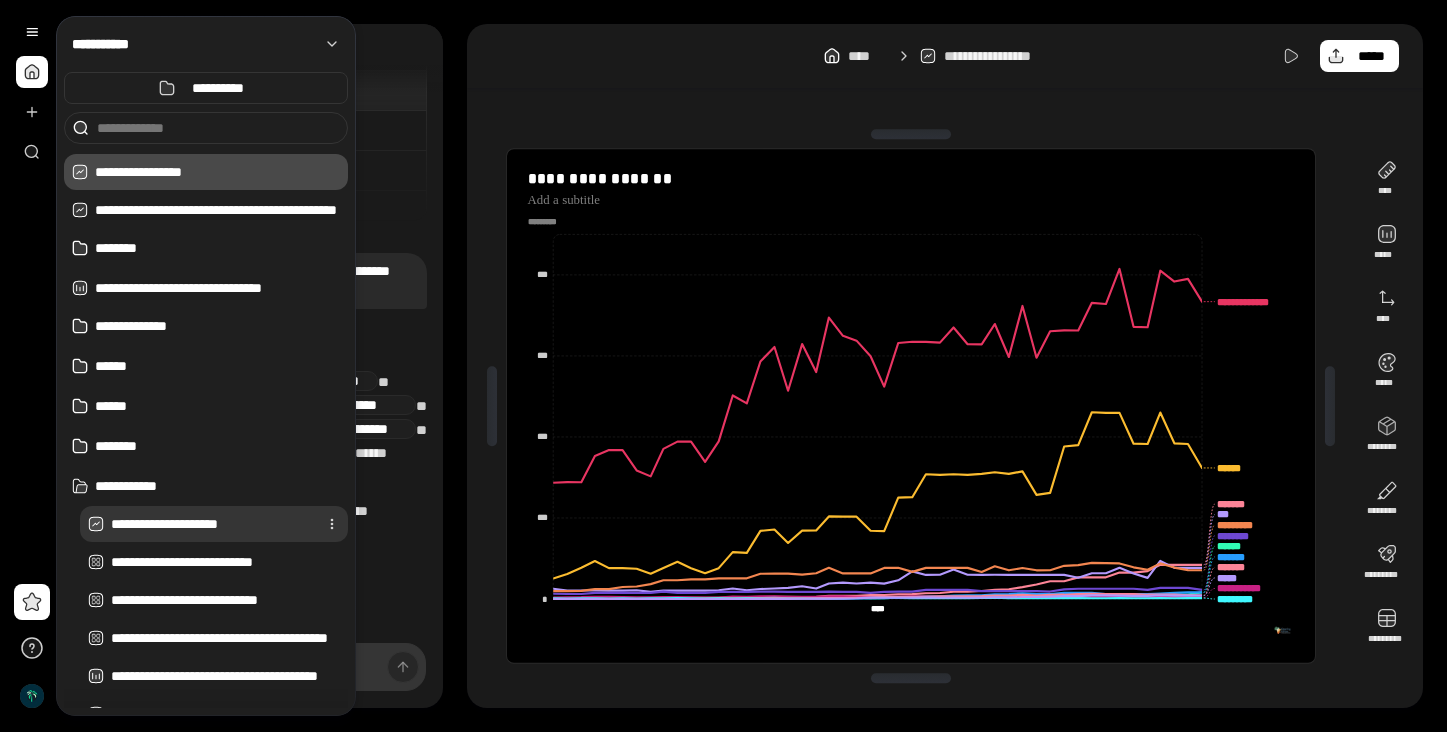 click on "**********" at bounding box center [210, 524] 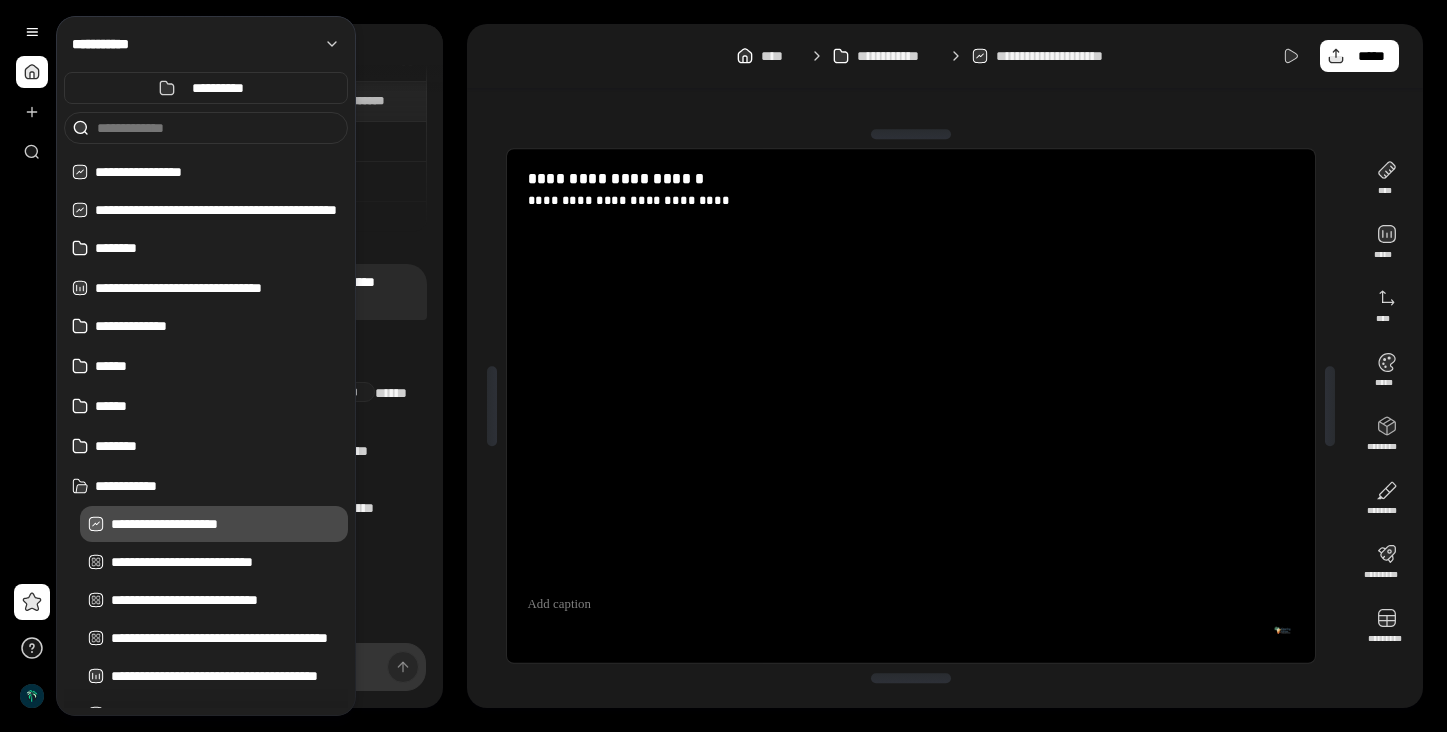 scroll, scrollTop: 31, scrollLeft: 0, axis: vertical 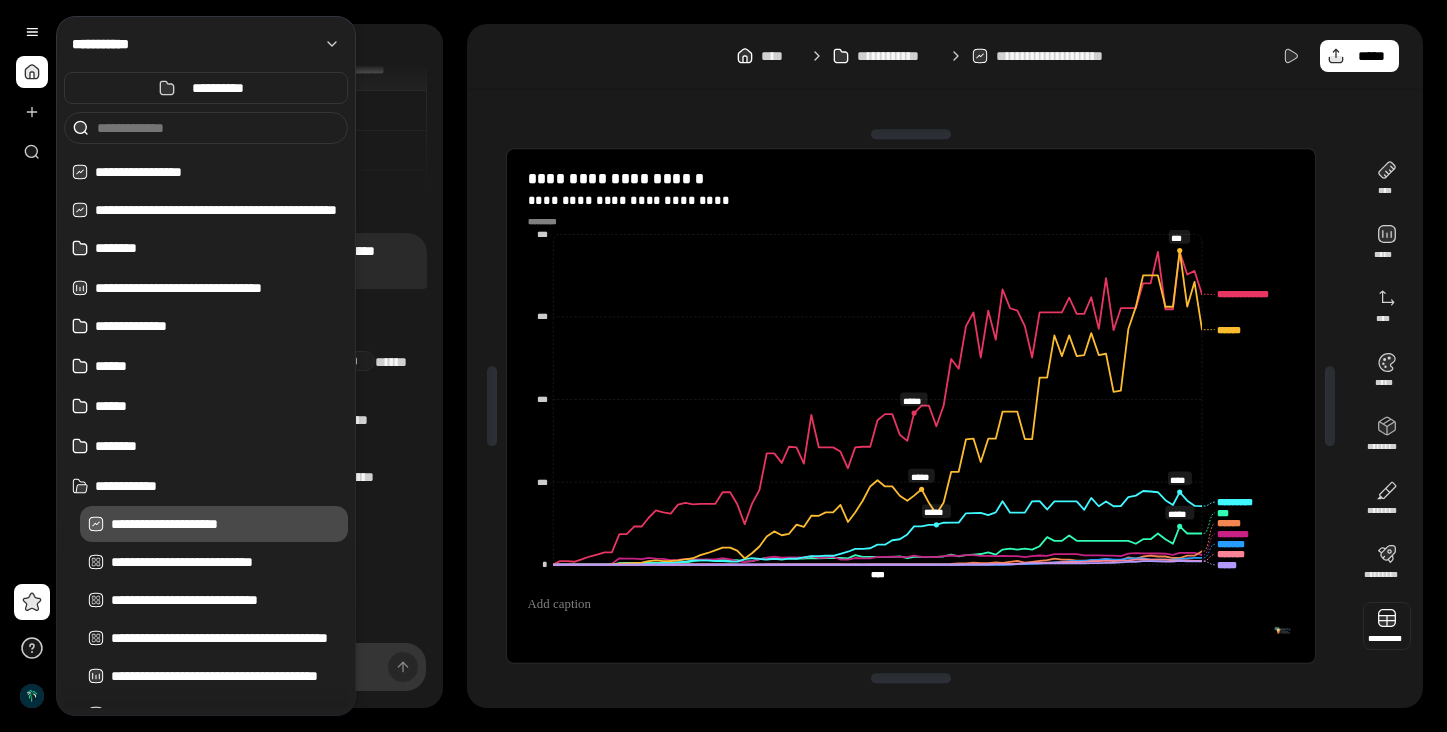 click at bounding box center [1387, 626] 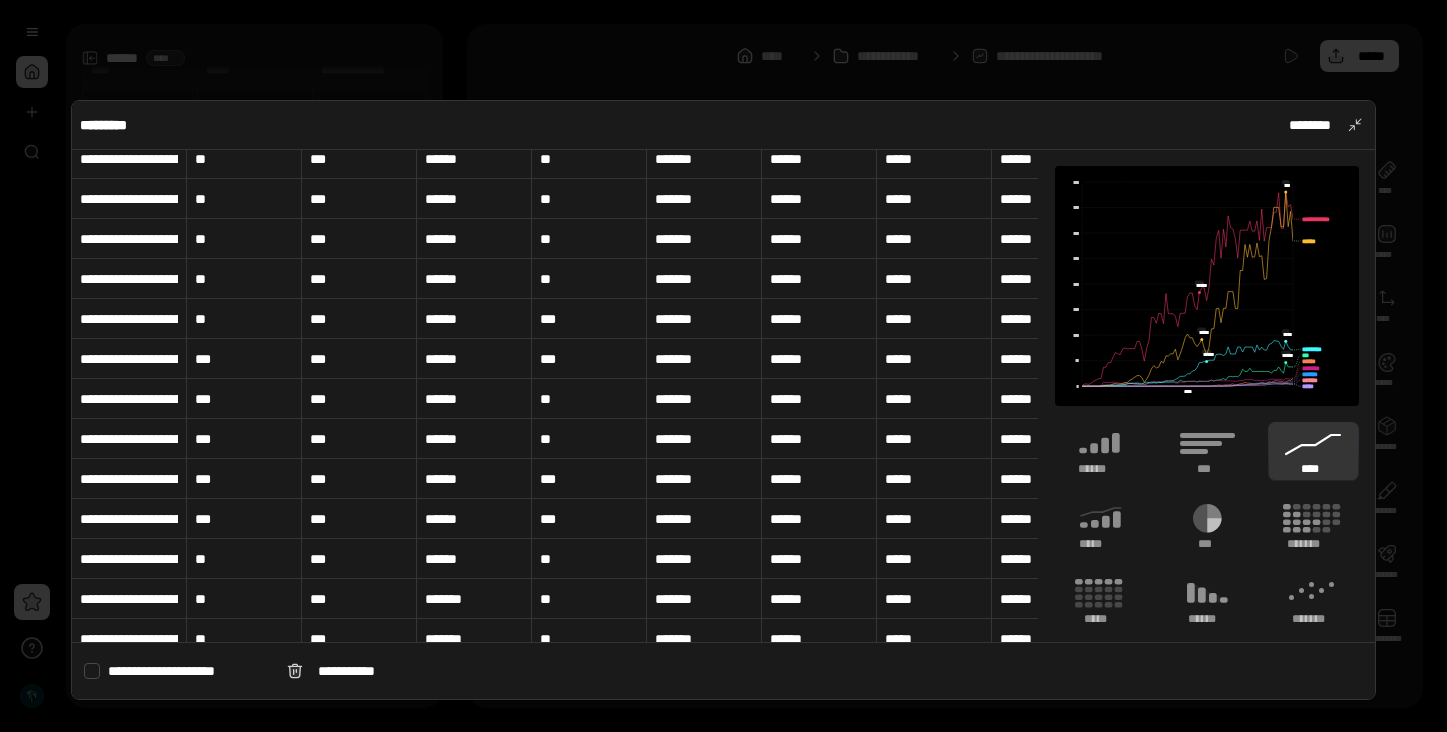 scroll, scrollTop: 478, scrollLeft: 0, axis: vertical 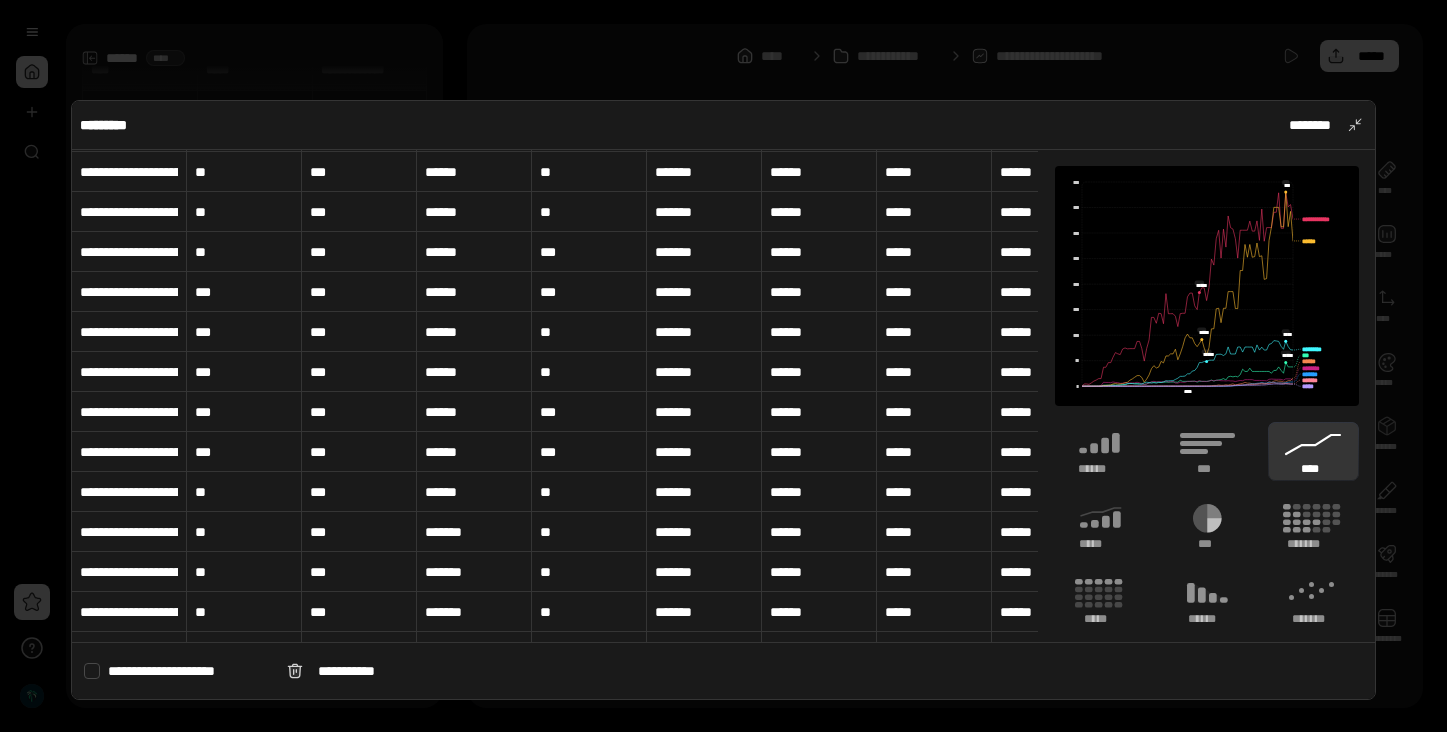 click at bounding box center (723, 366) 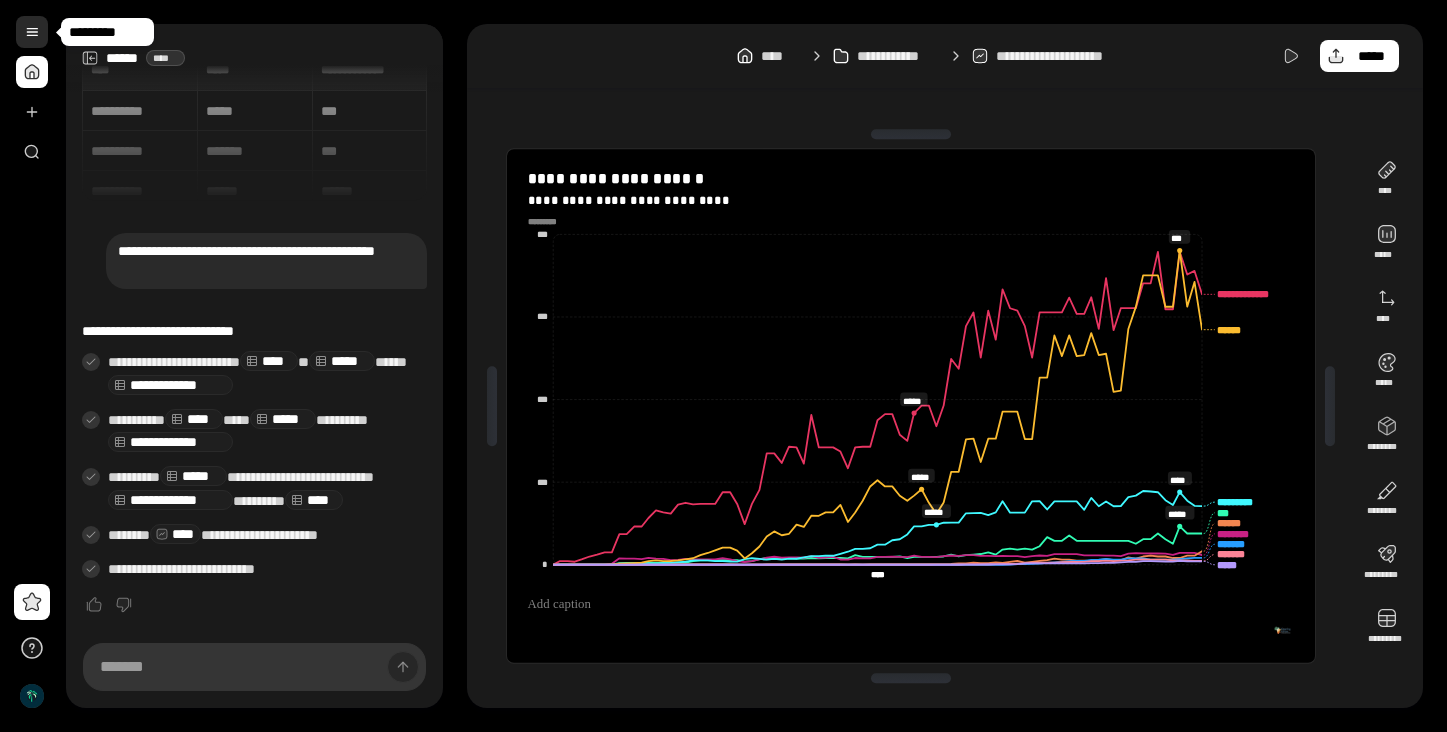 click at bounding box center (32, 32) 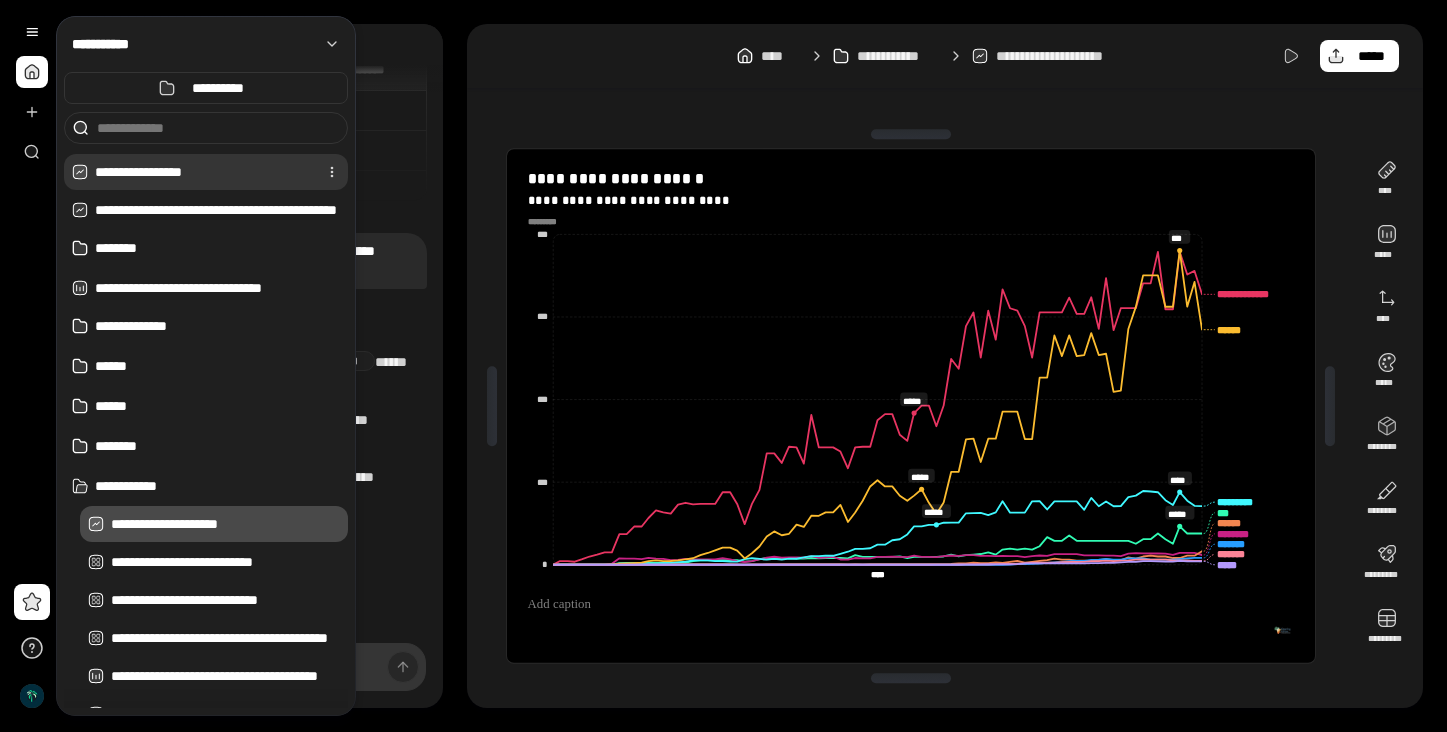 click on "**********" at bounding box center [202, 172] 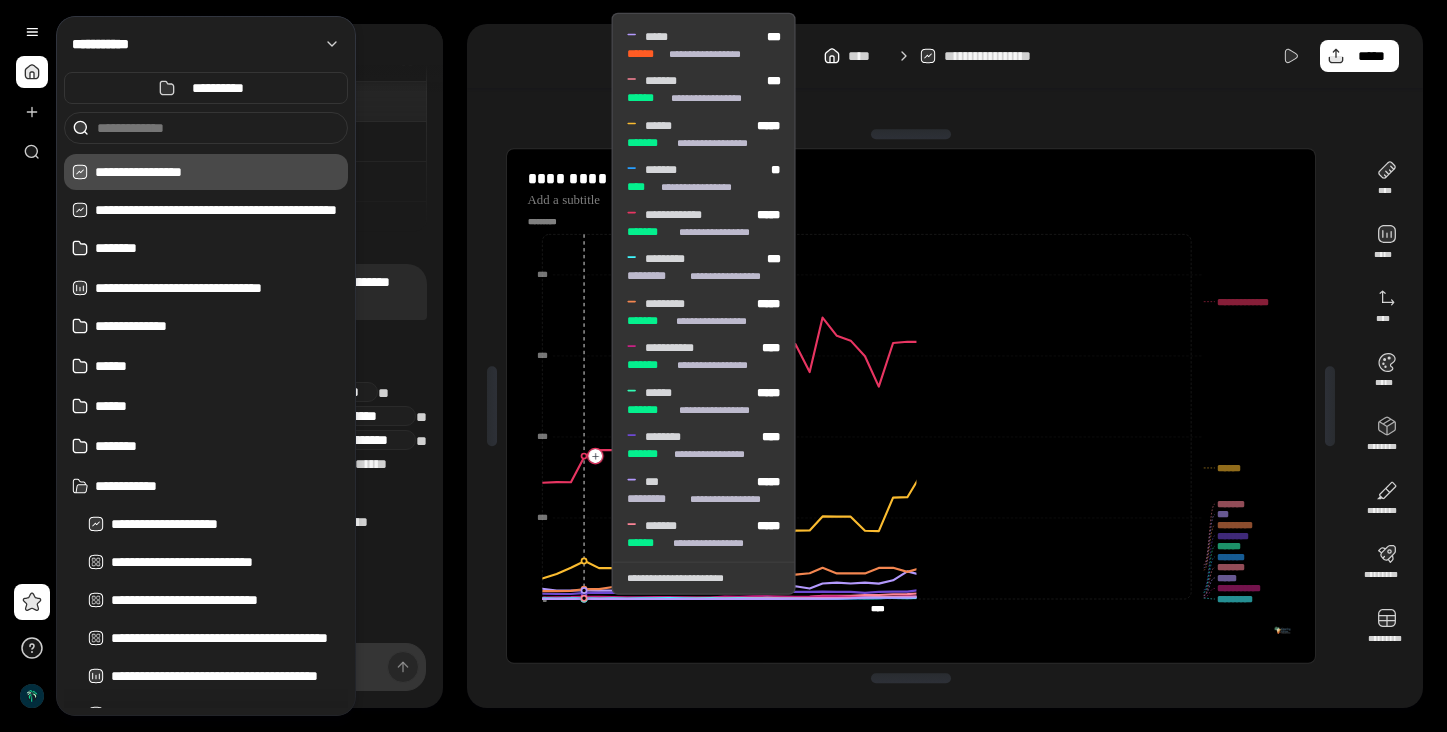 scroll, scrollTop: 11, scrollLeft: 0, axis: vertical 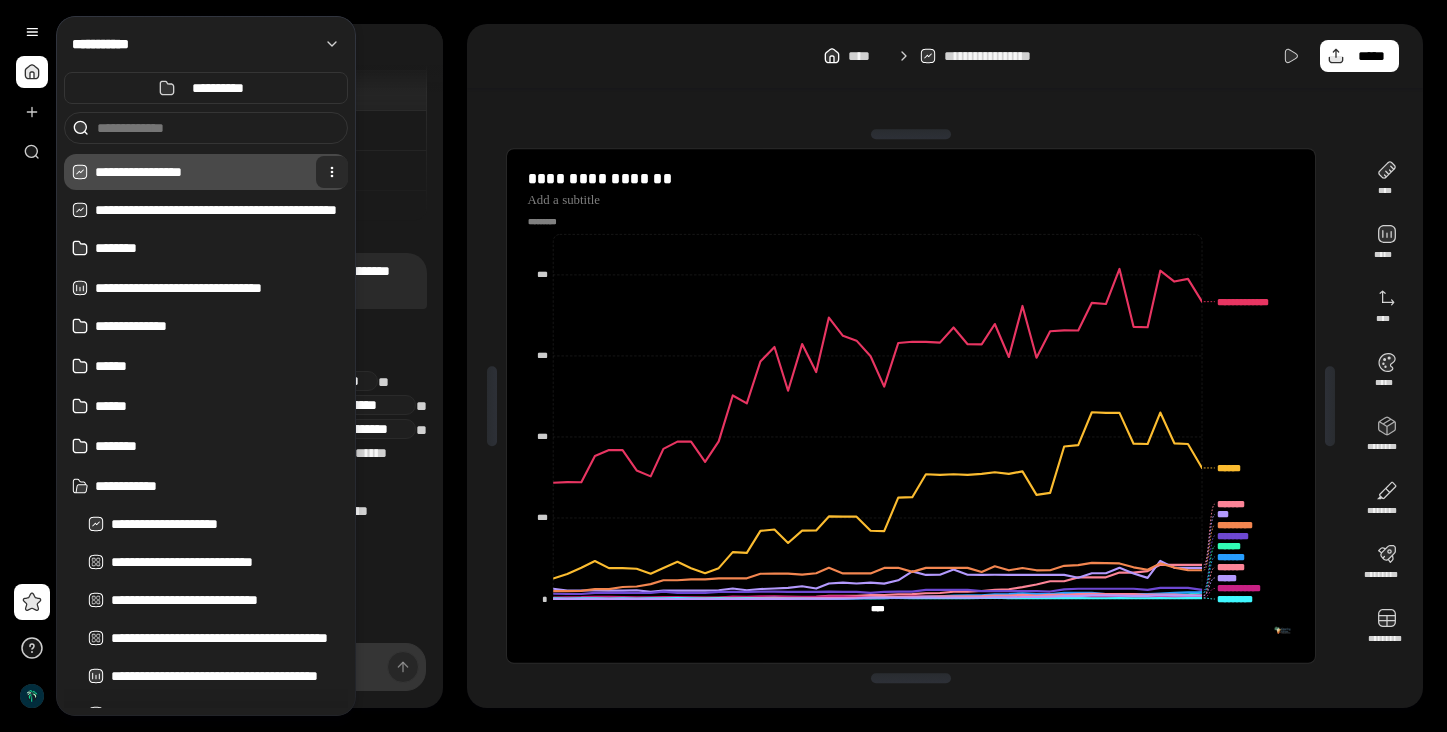 click at bounding box center [332, 172] 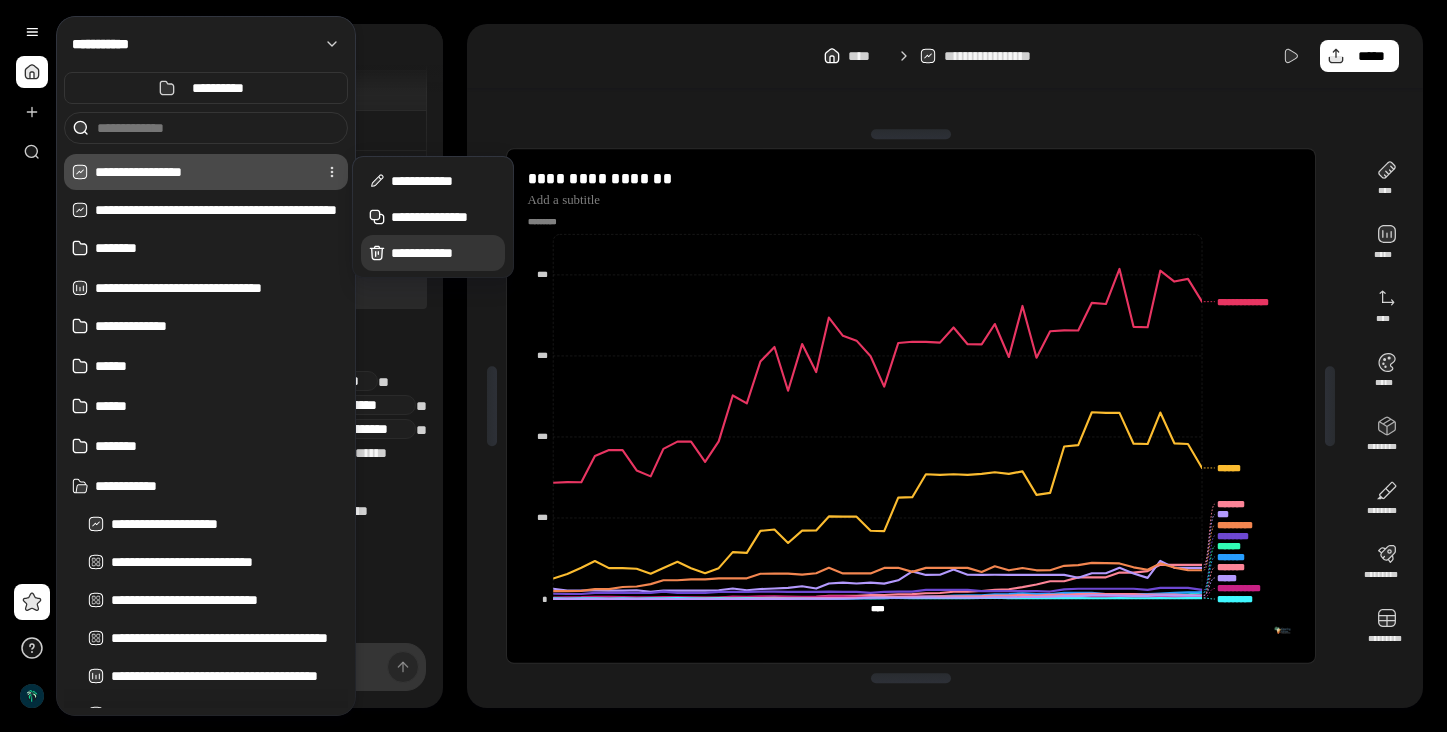 click on "**********" at bounding box center (444, 253) 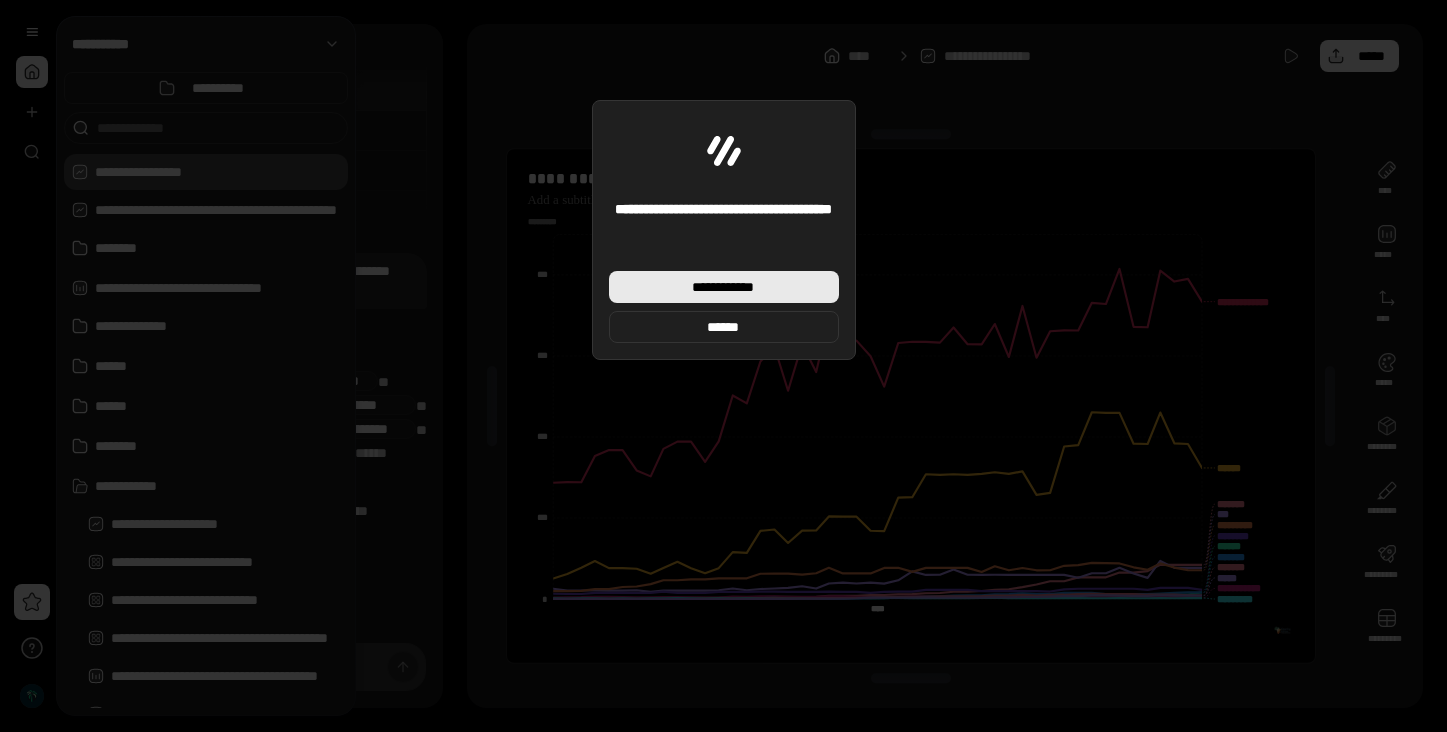 click on "**********" at bounding box center (724, 287) 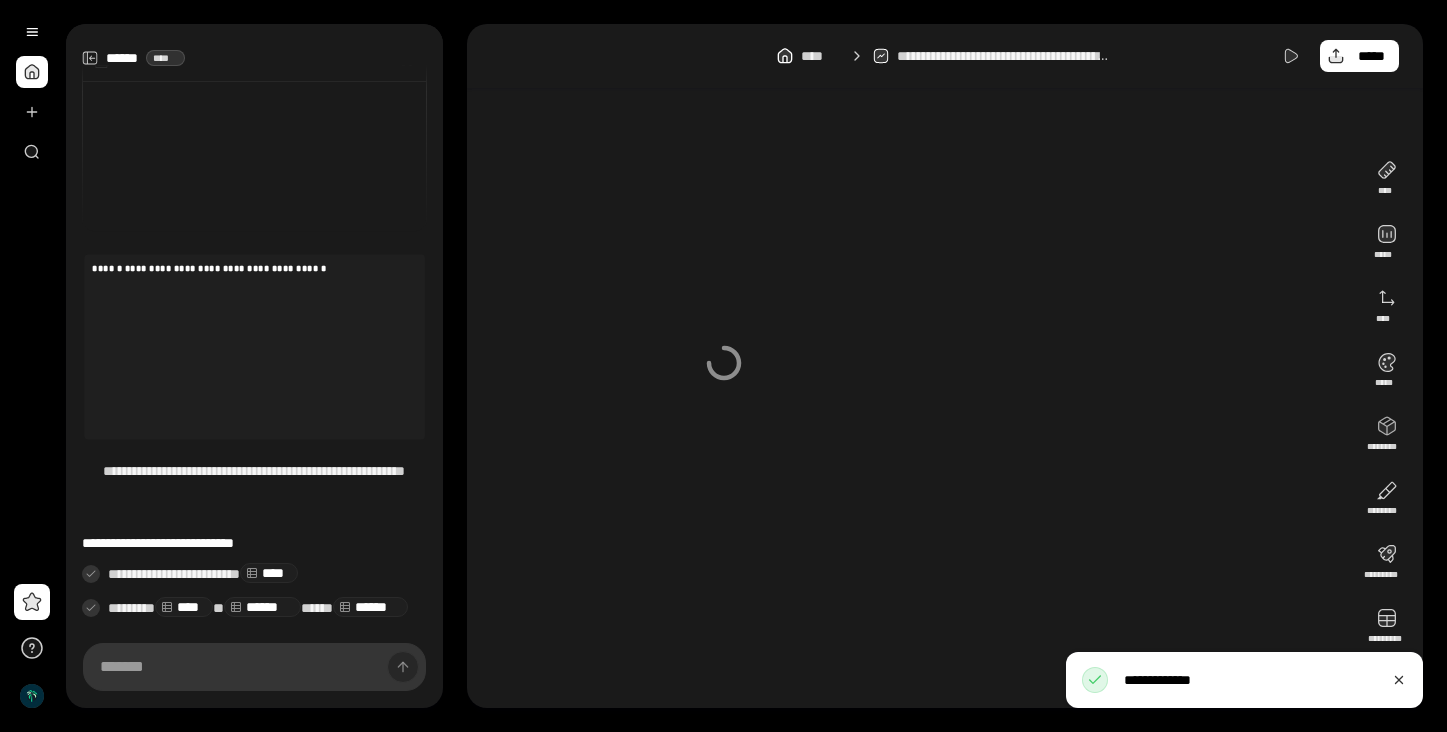 scroll, scrollTop: 97, scrollLeft: 0, axis: vertical 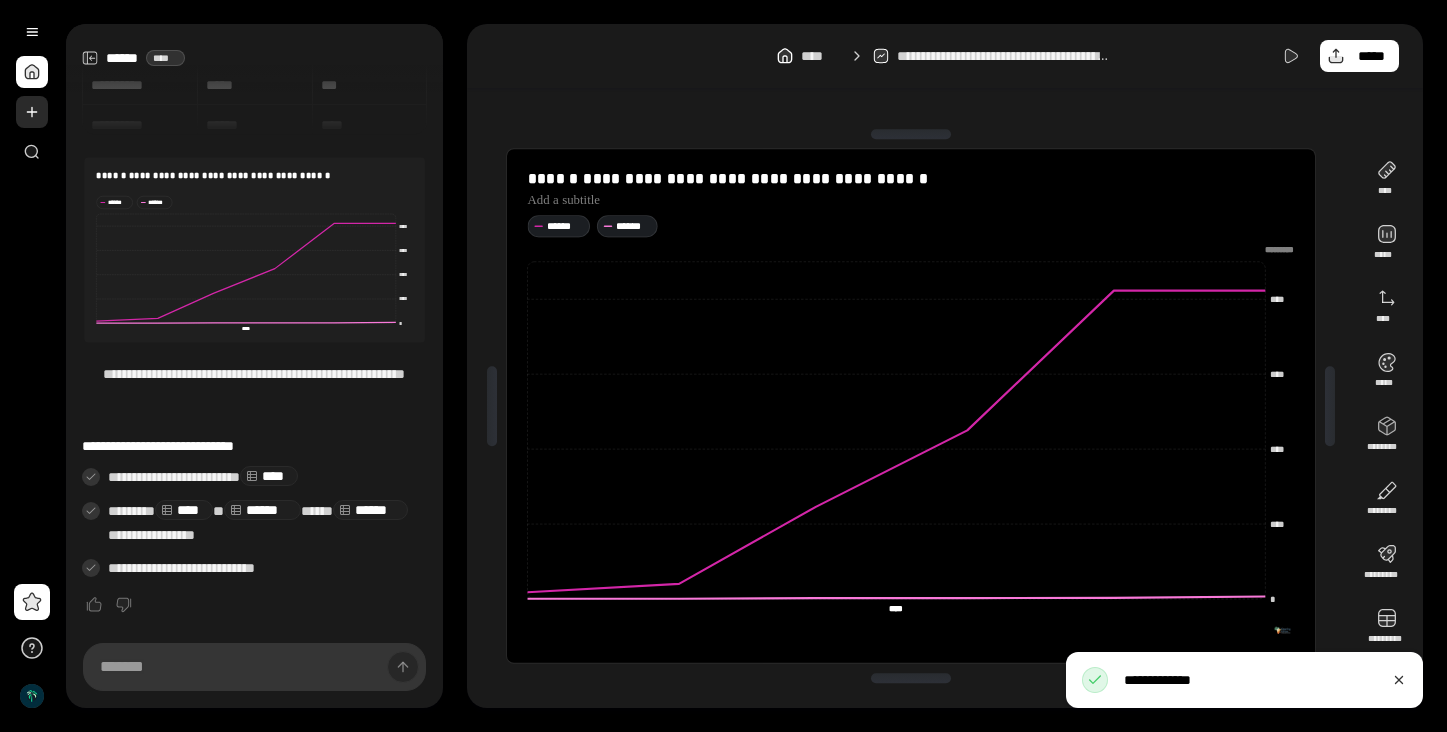 click at bounding box center (32, 112) 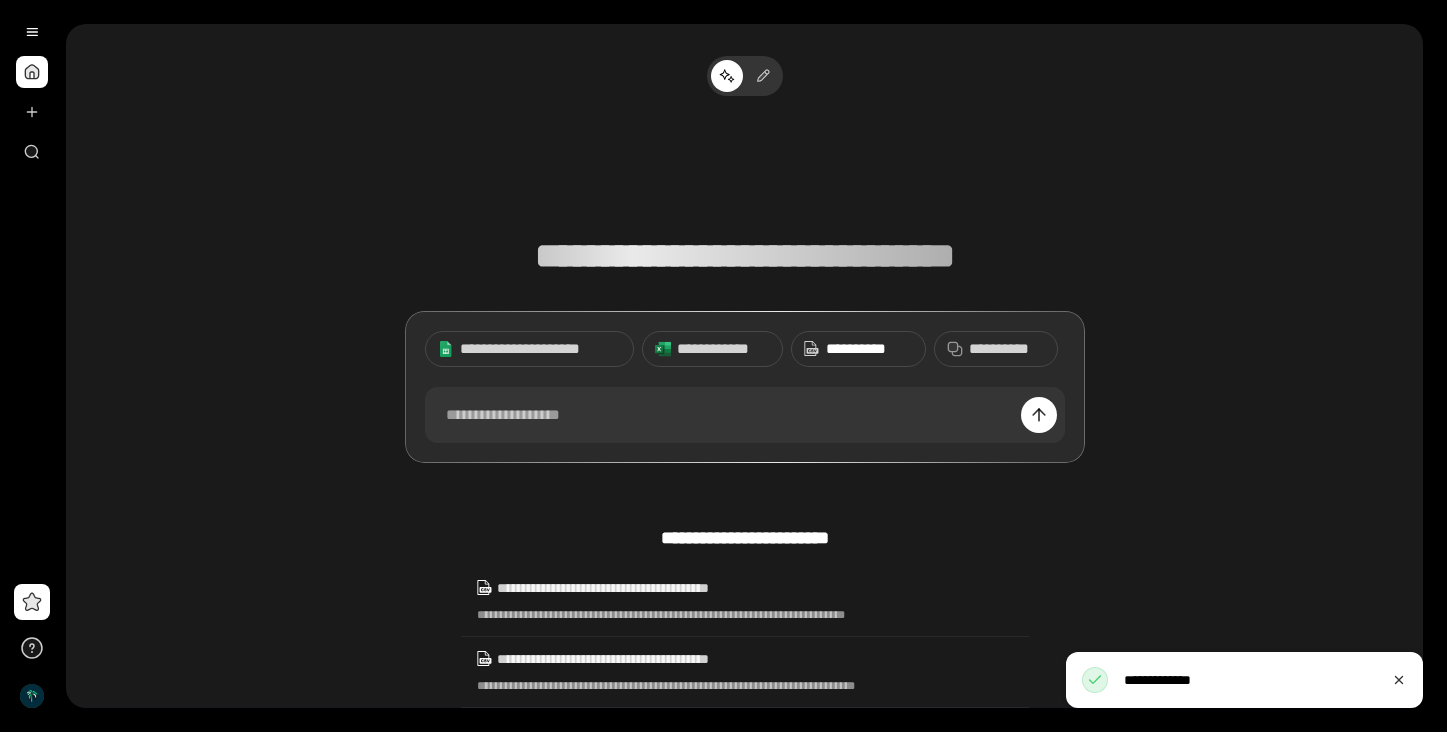 click on "**********" at bounding box center [869, 349] 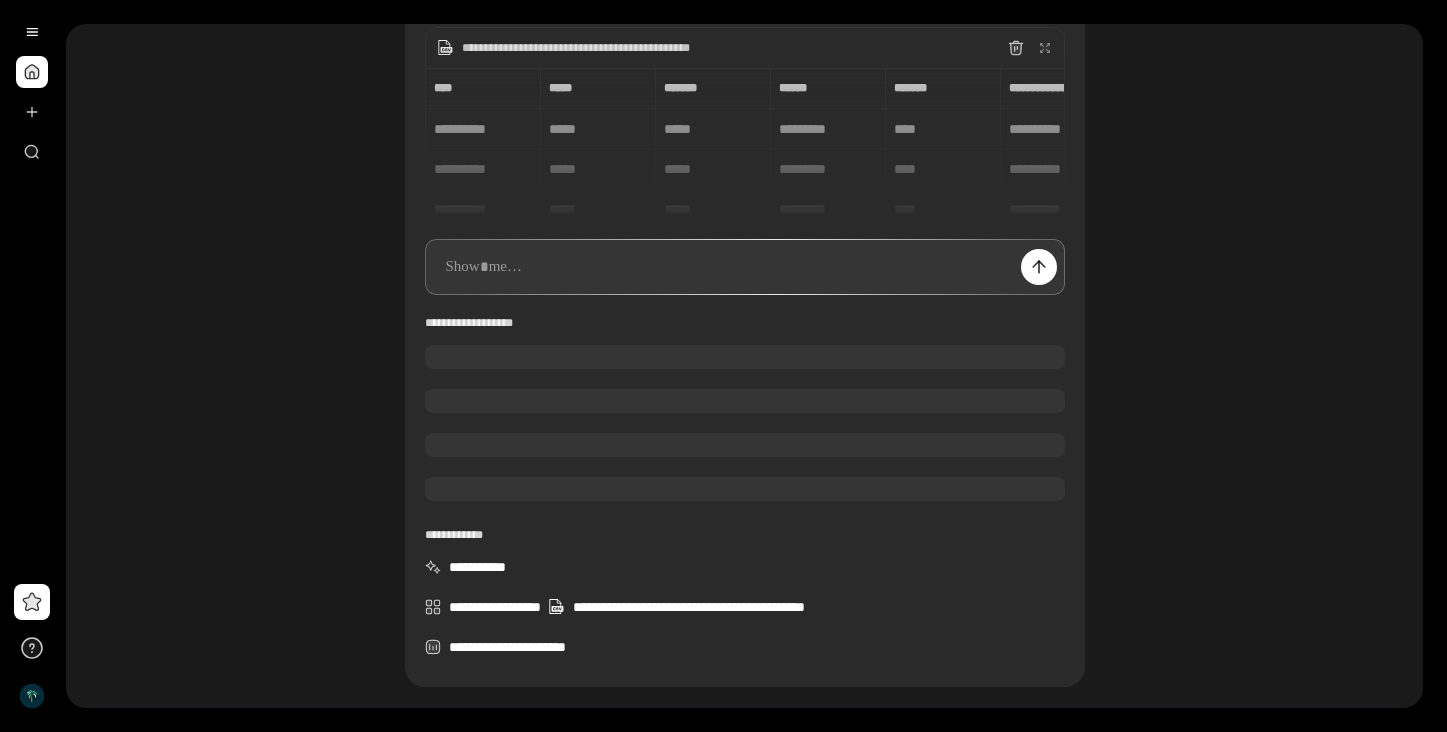 scroll, scrollTop: 162, scrollLeft: 0, axis: vertical 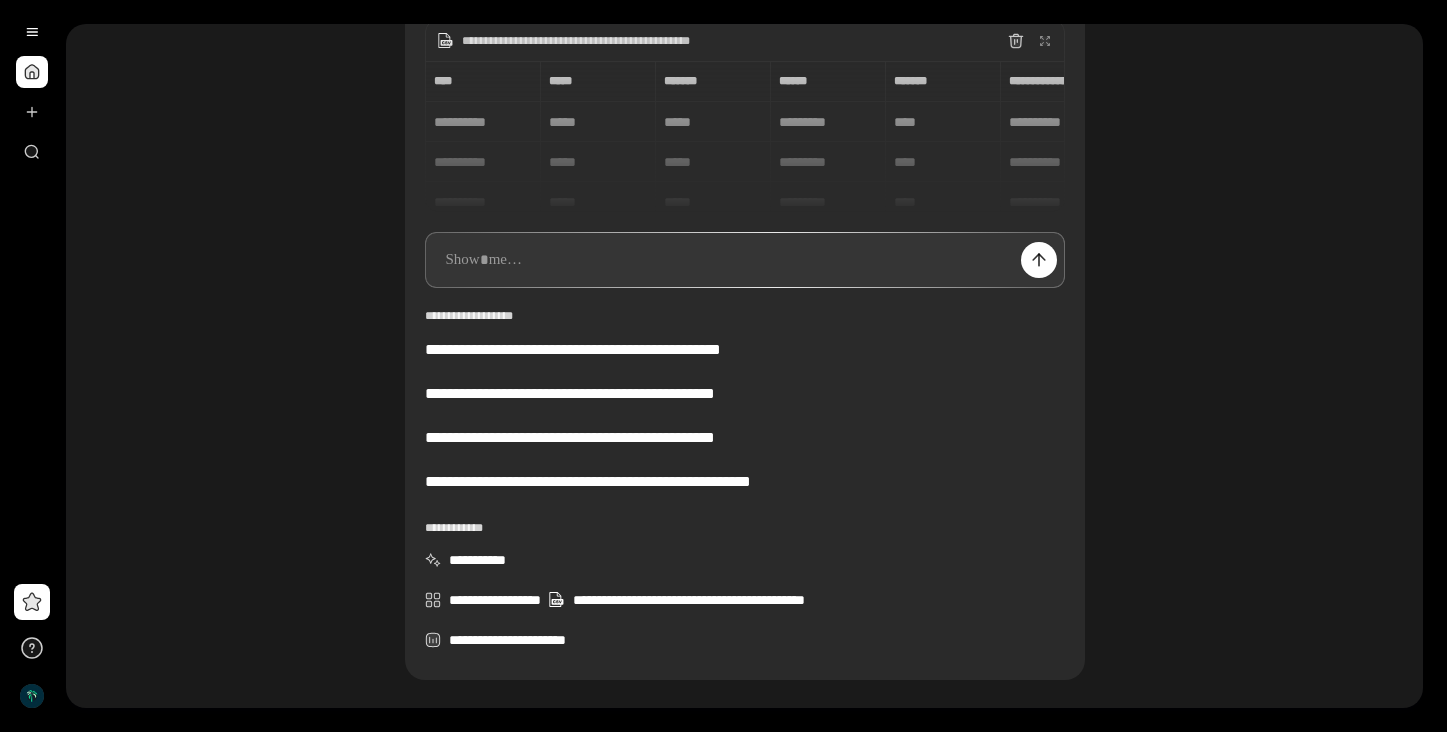 type 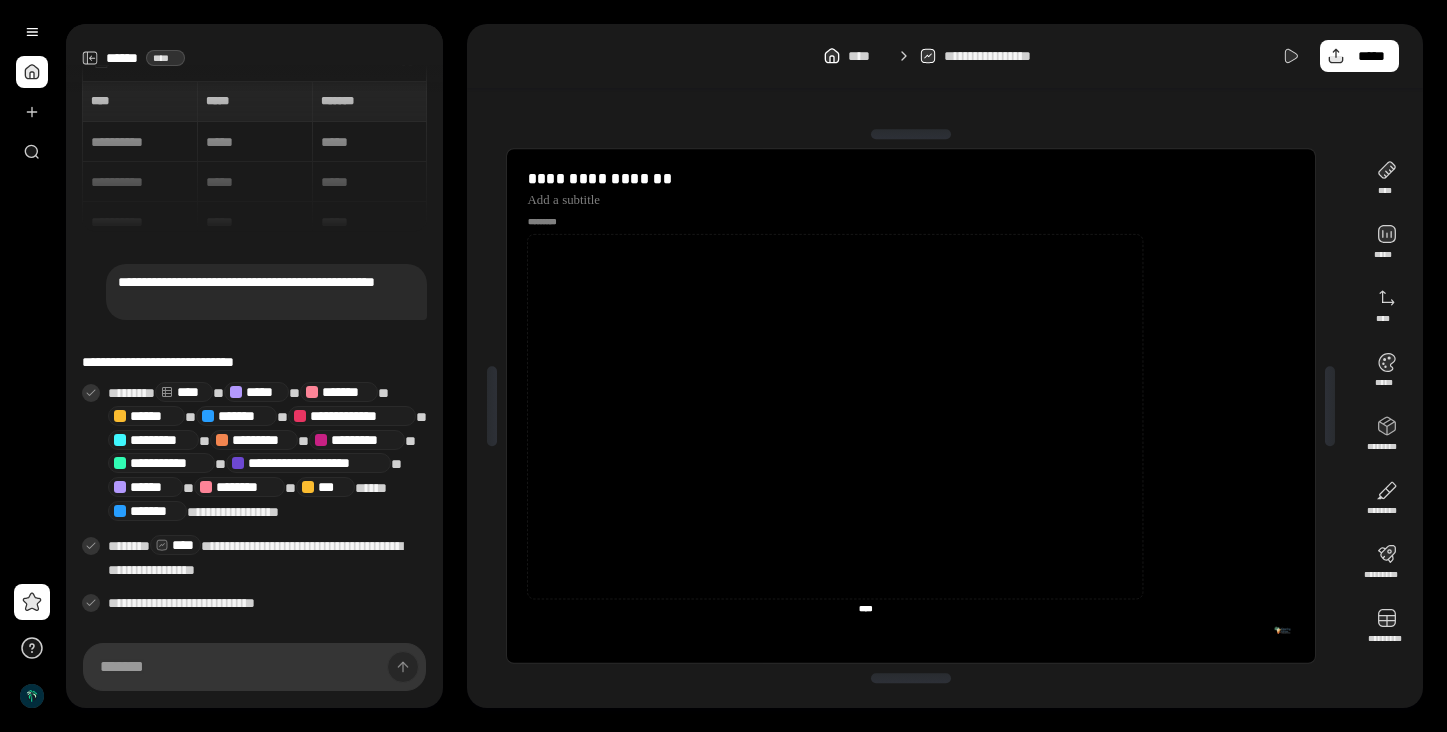 scroll, scrollTop: 35, scrollLeft: 0, axis: vertical 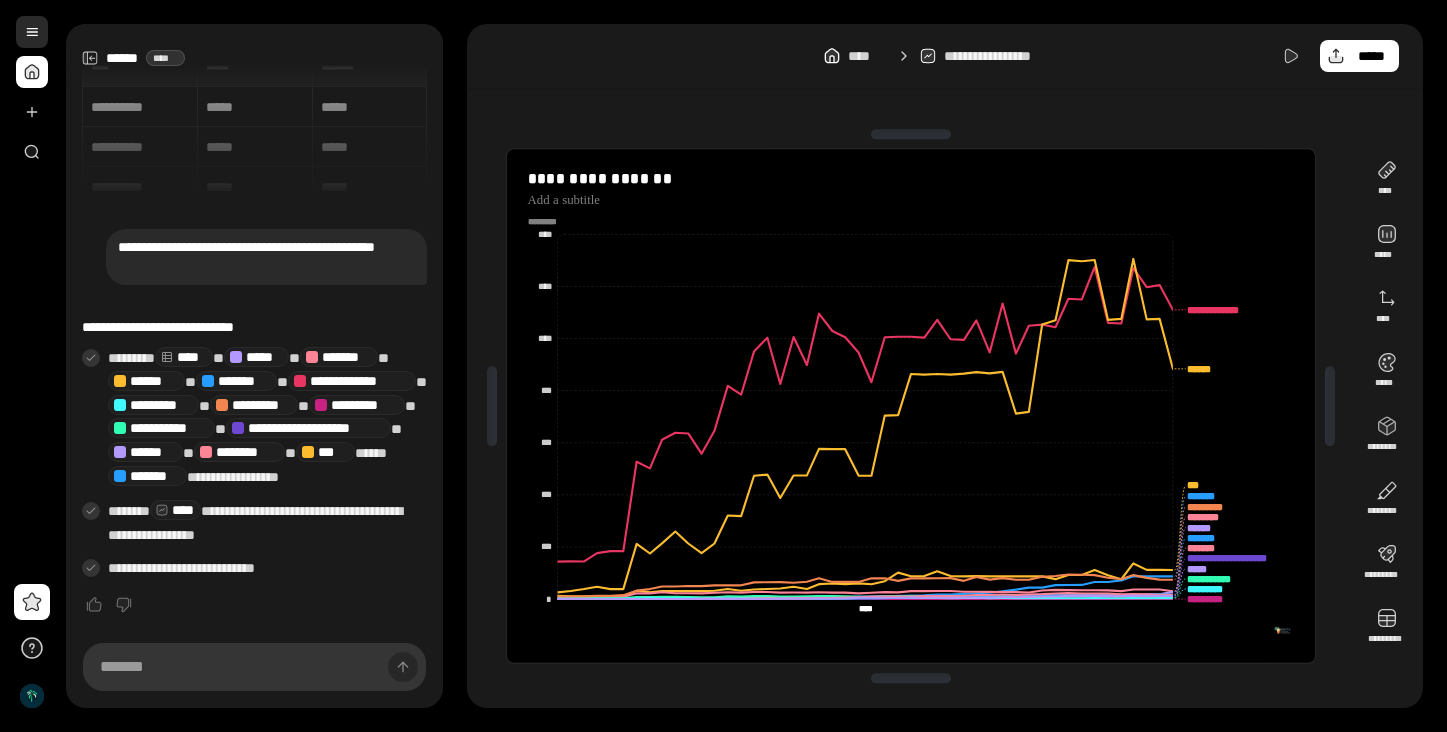 click at bounding box center [32, 32] 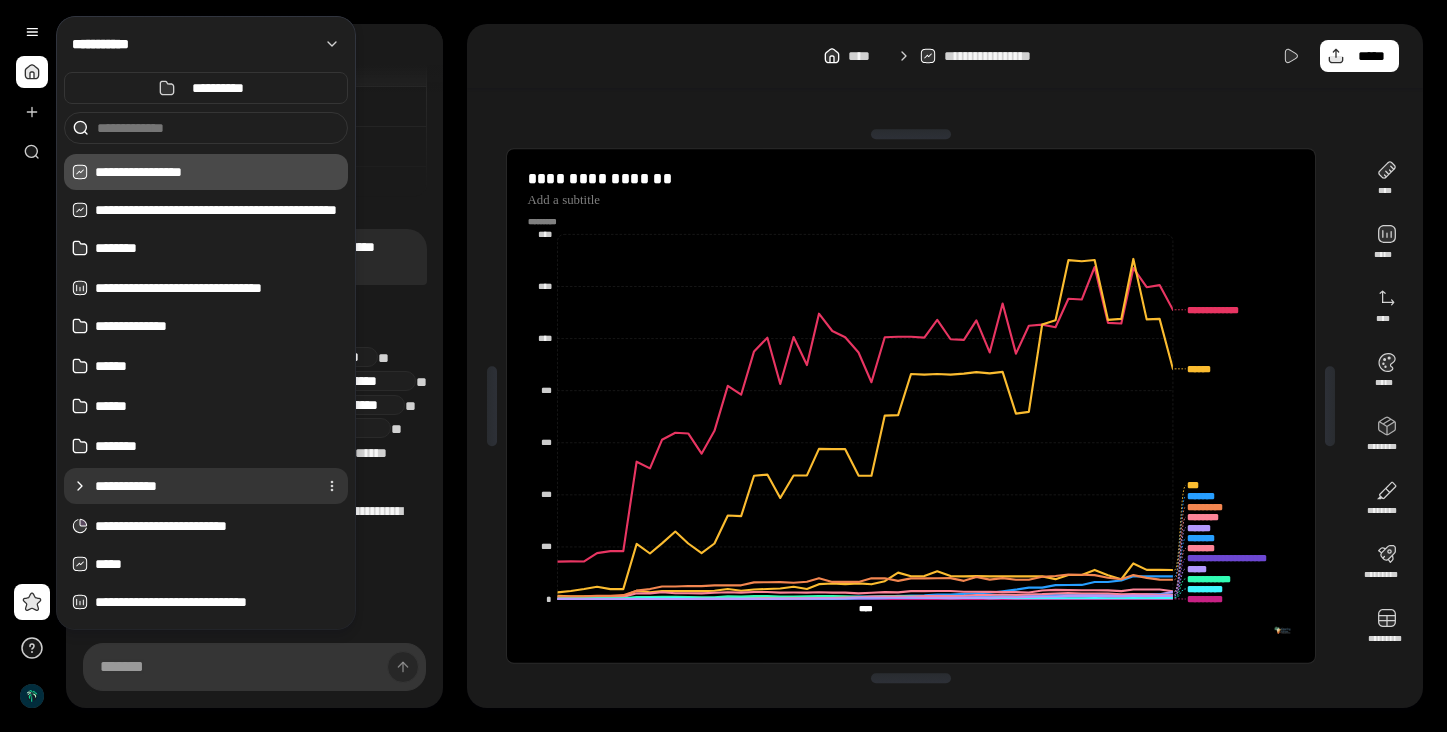 click 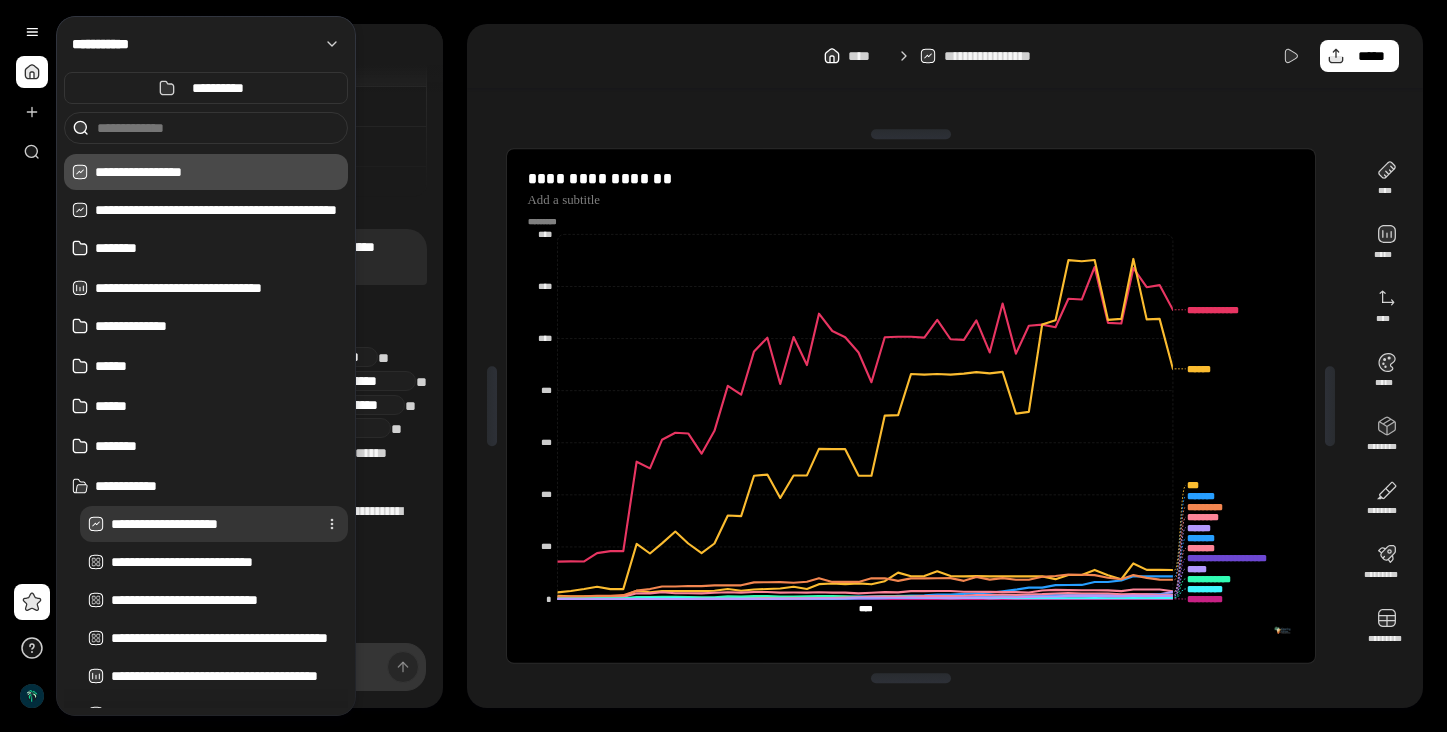 click on "**********" at bounding box center (210, 524) 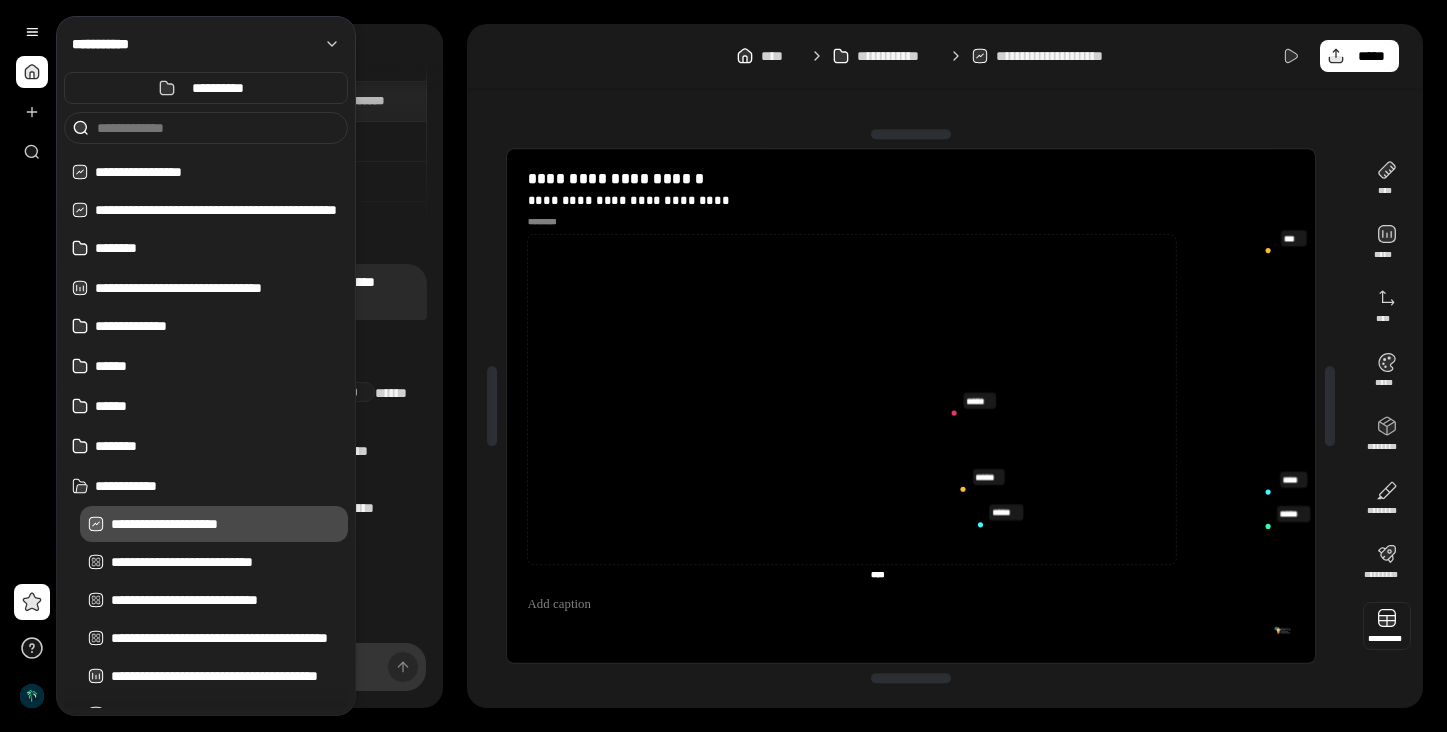 scroll, scrollTop: 31, scrollLeft: 0, axis: vertical 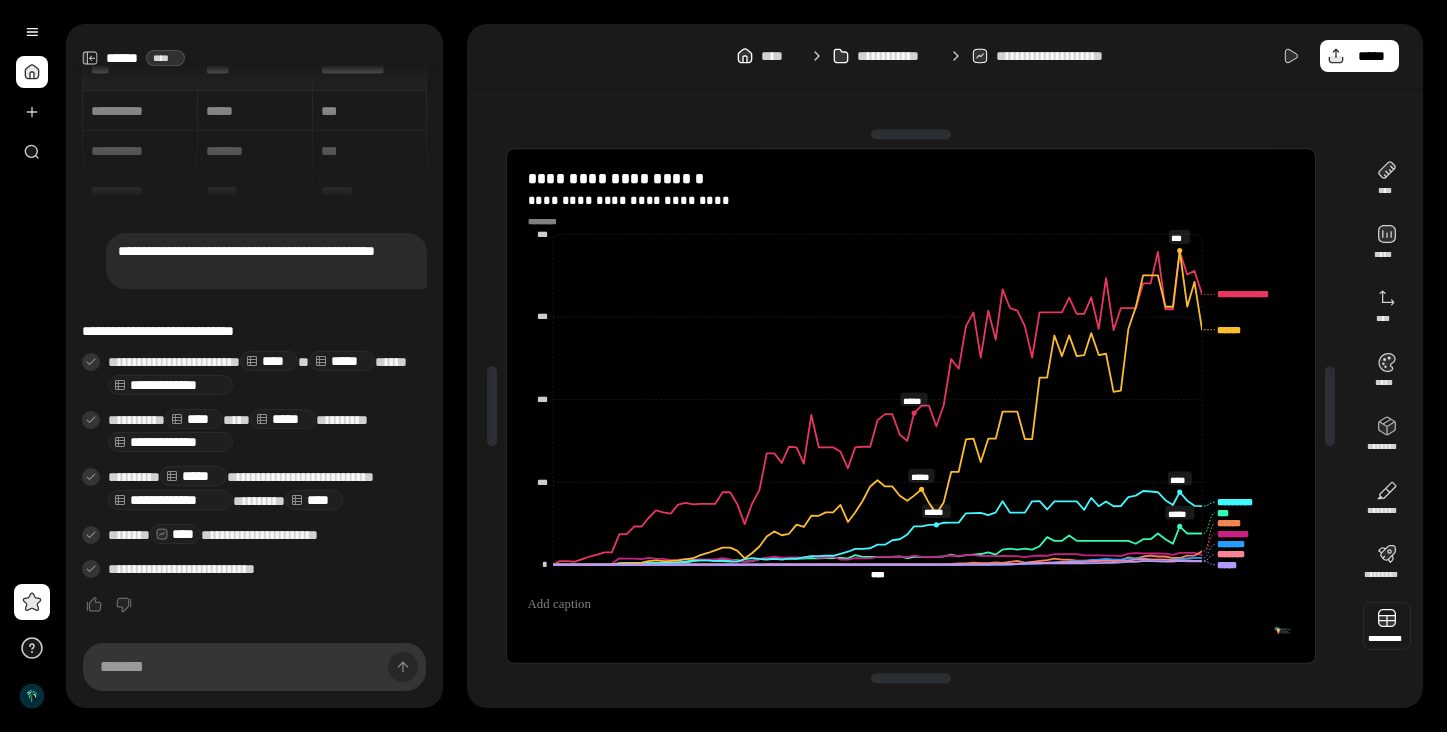 click at bounding box center (1387, 626) 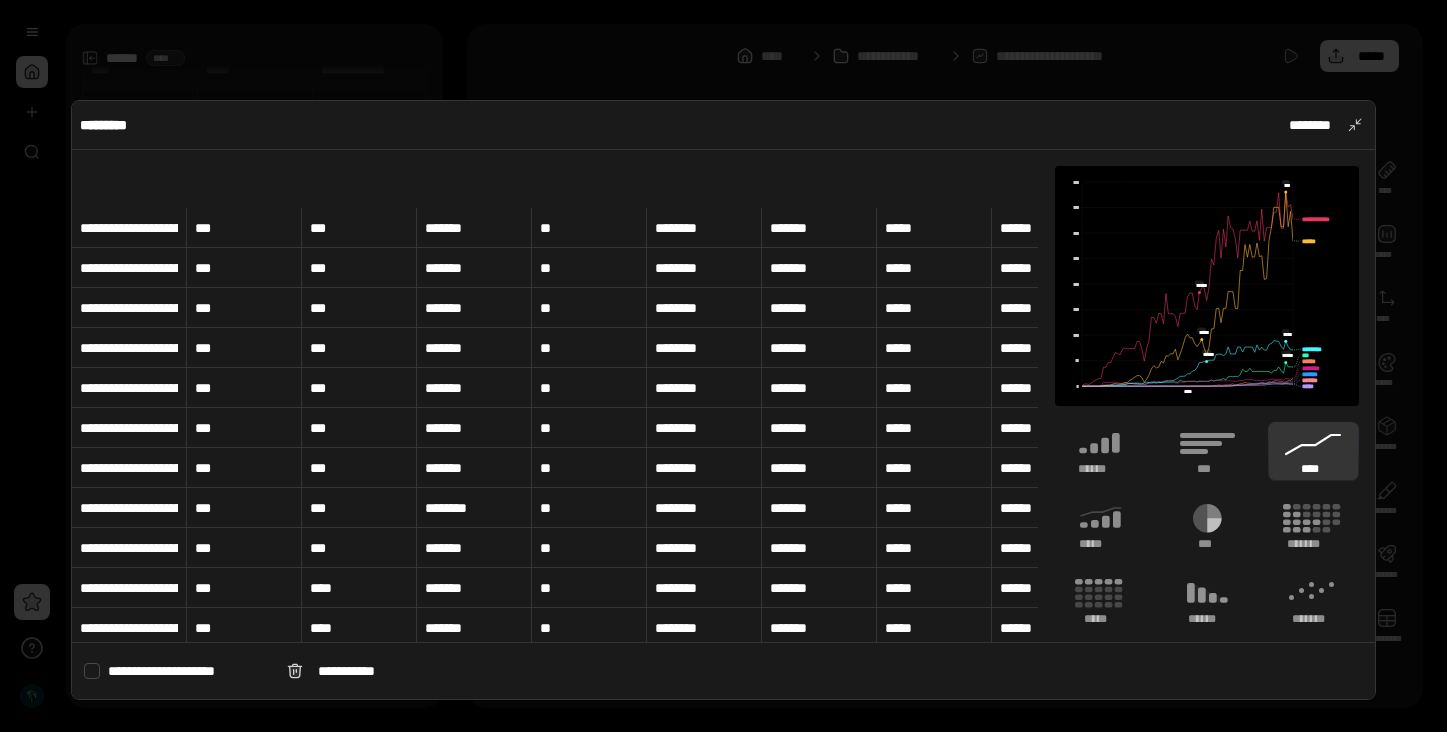 scroll, scrollTop: 1564, scrollLeft: 0, axis: vertical 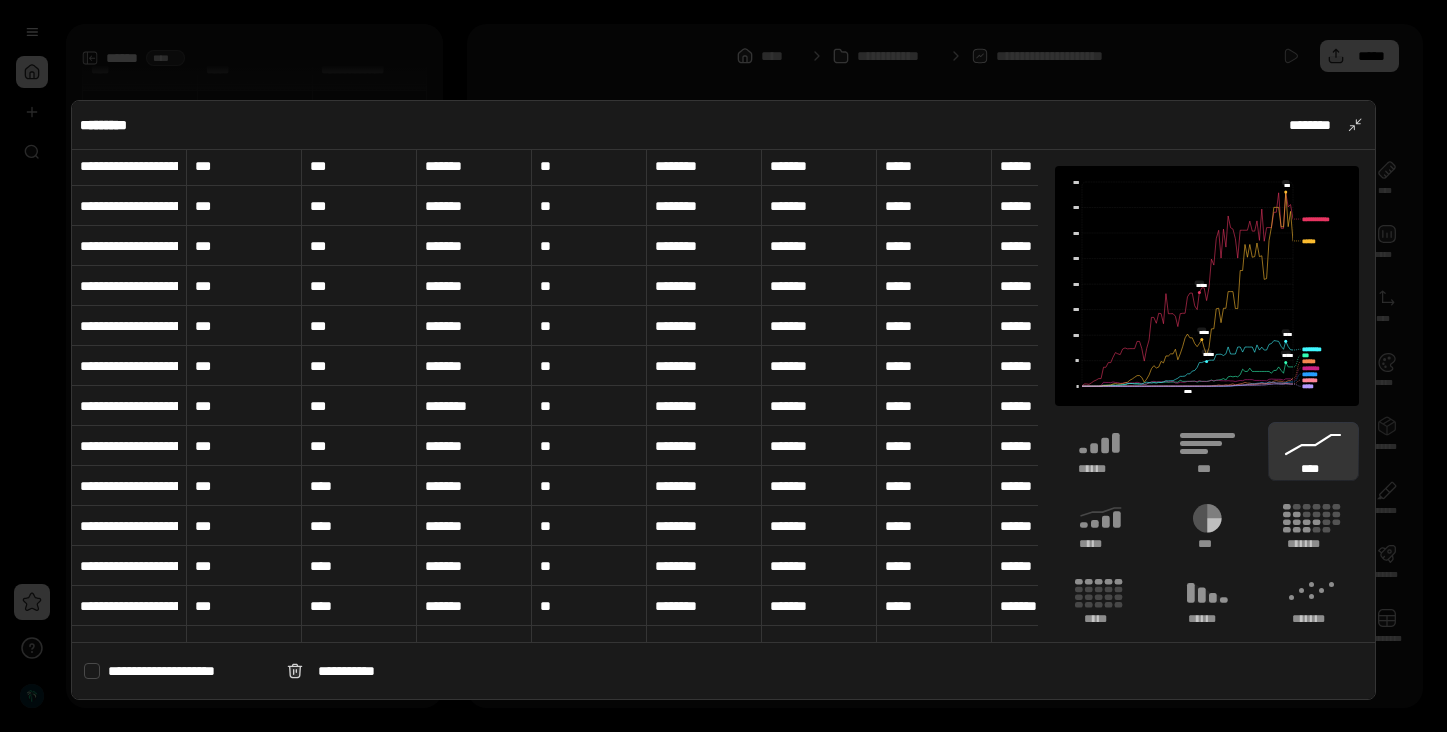 click on "**********" at bounding box center (129, 166) 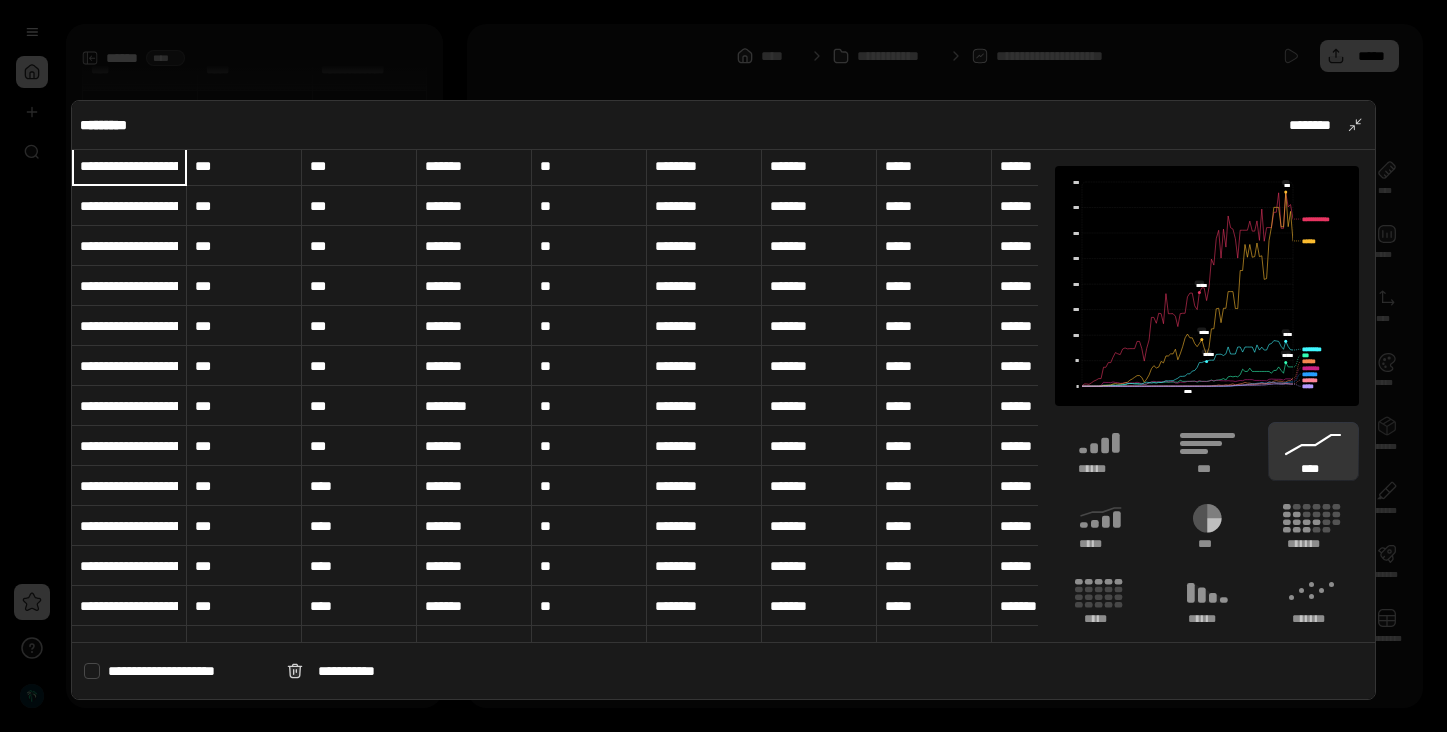 click at bounding box center [723, 366] 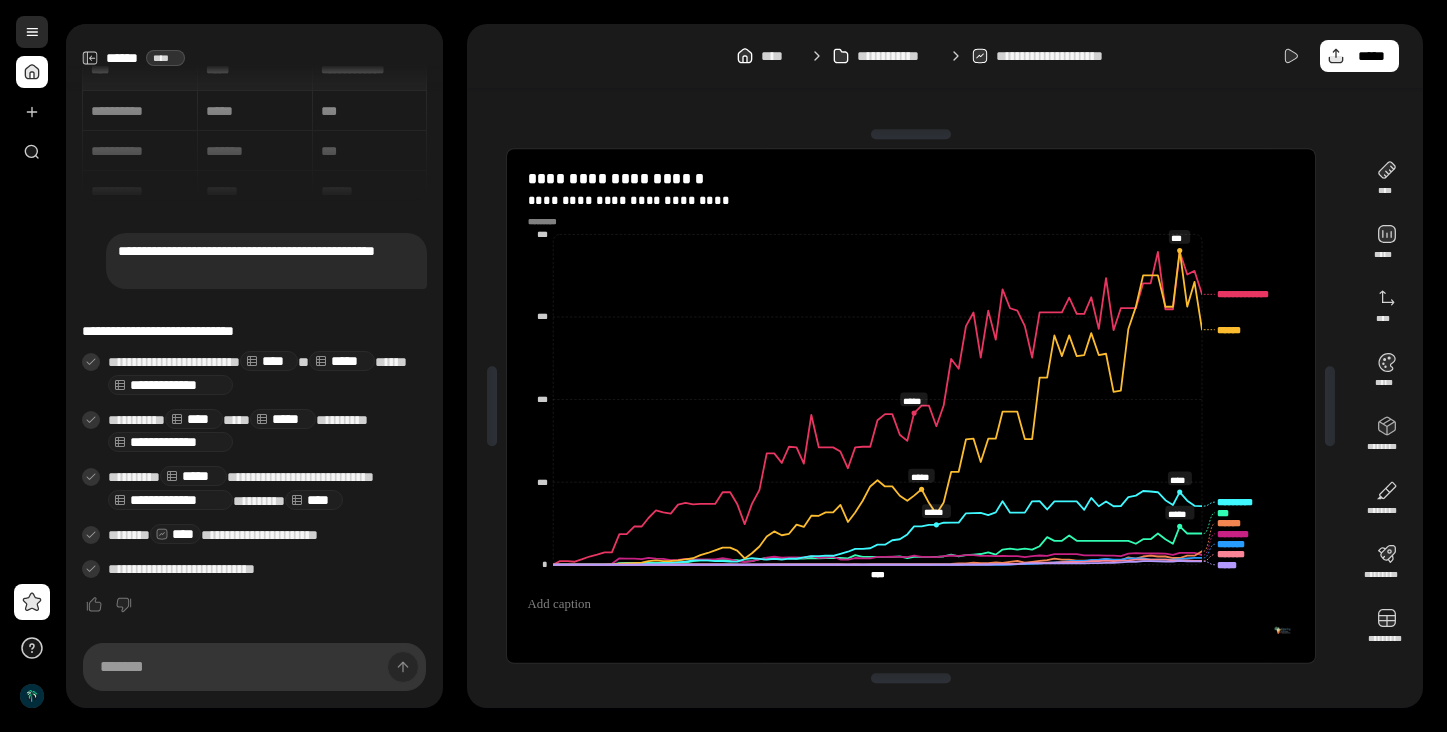 click at bounding box center (32, 32) 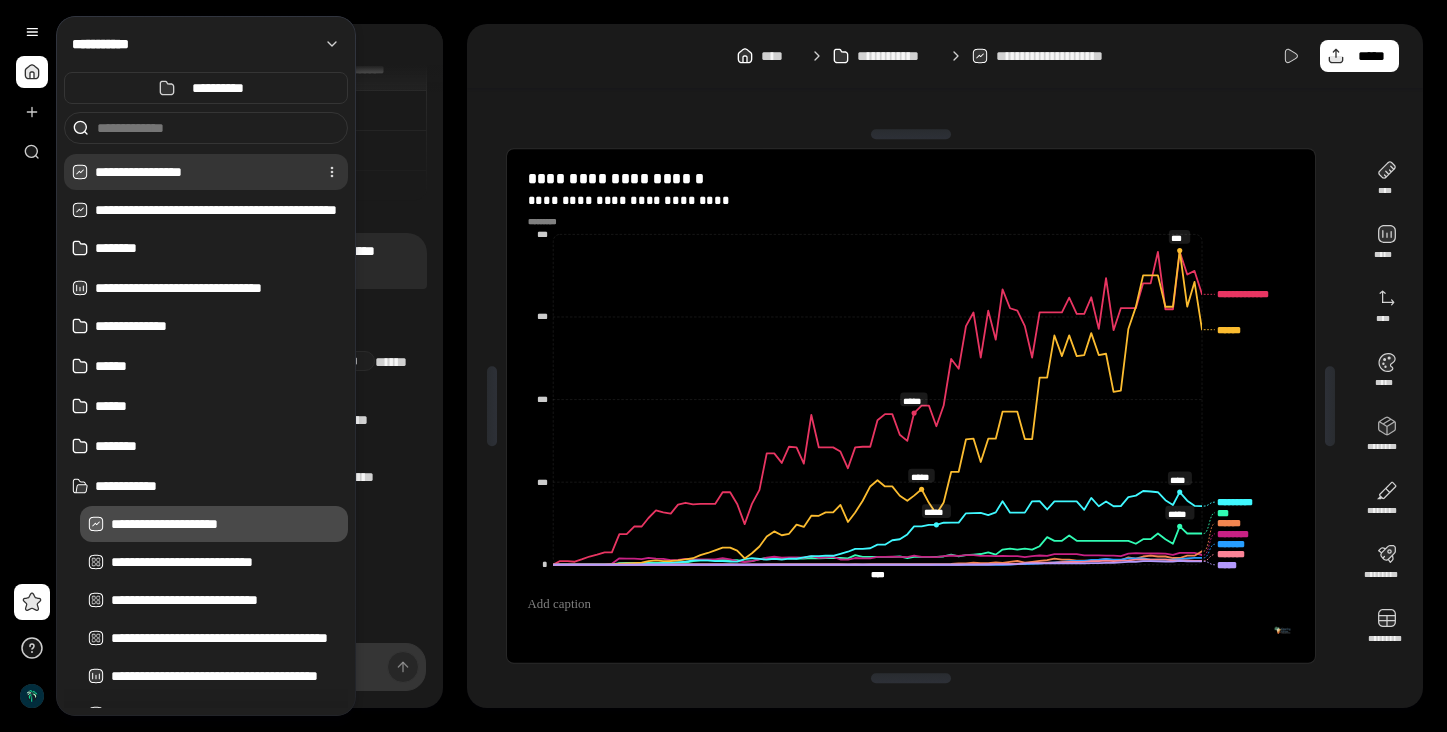 click on "**********" at bounding box center (202, 172) 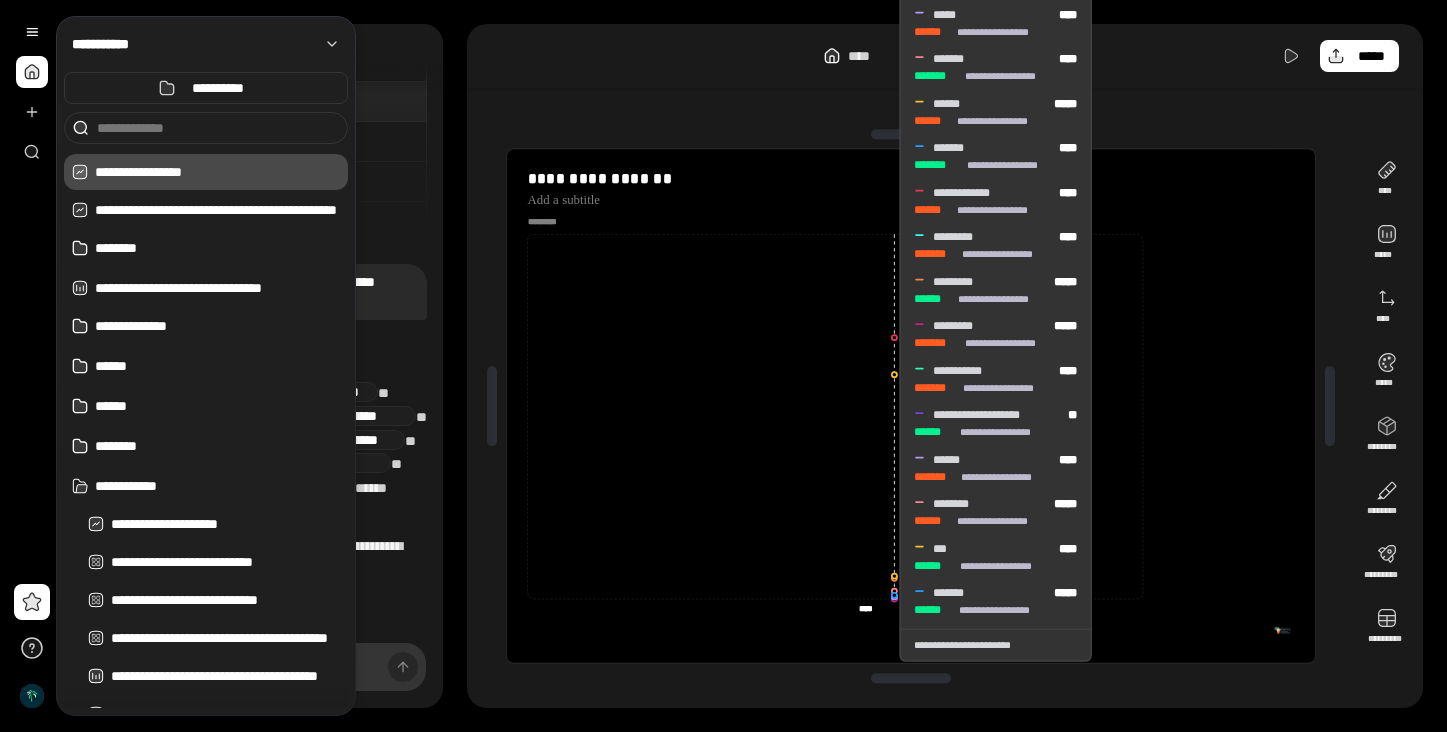 scroll, scrollTop: 35, scrollLeft: 0, axis: vertical 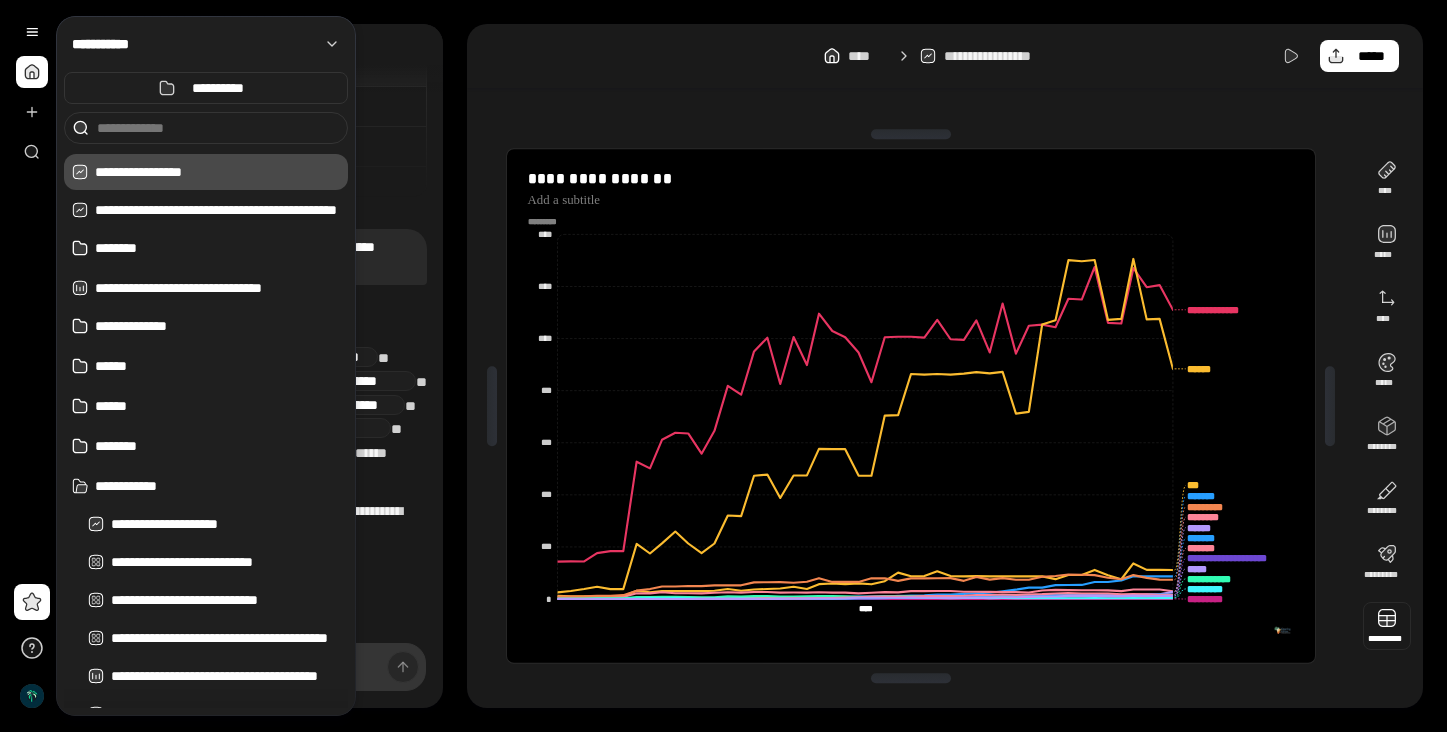 click at bounding box center [1387, 626] 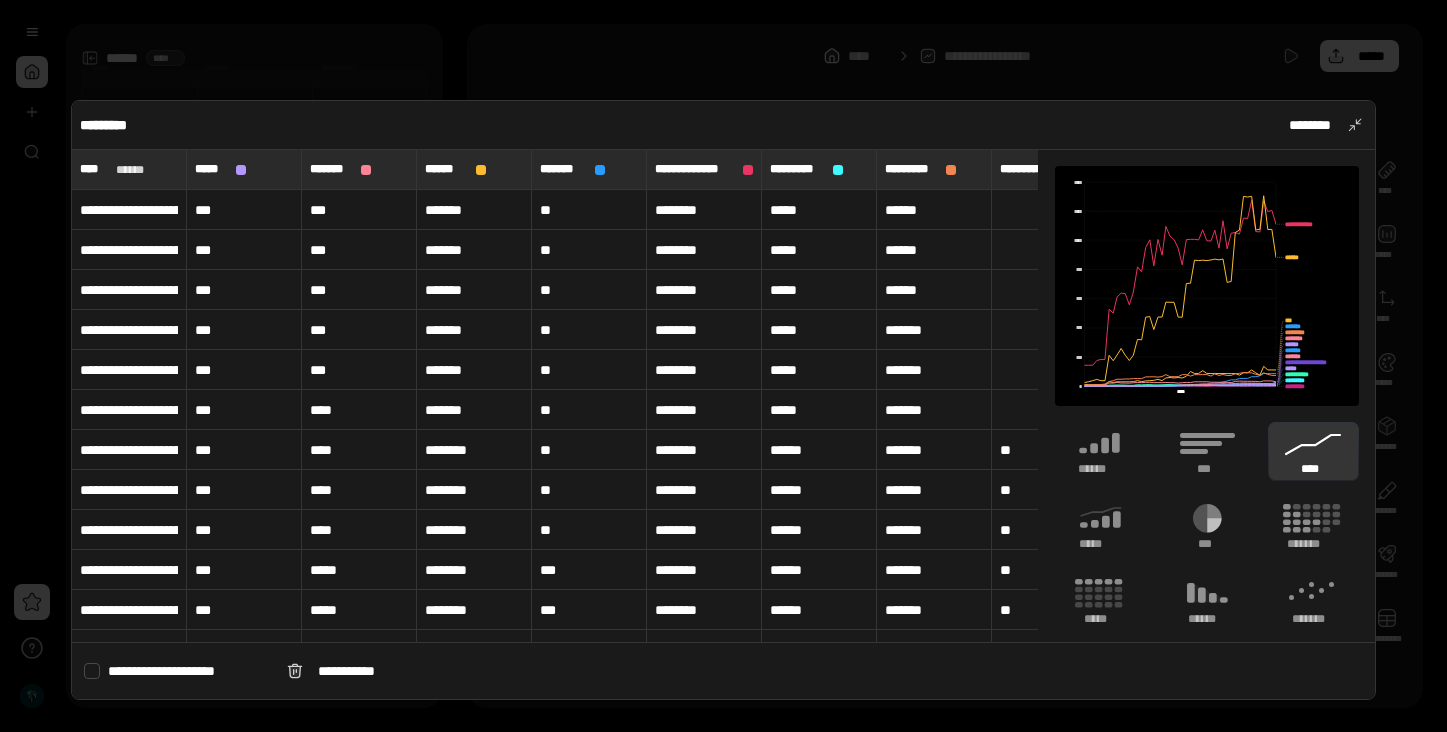 click on "**********" at bounding box center [129, 290] 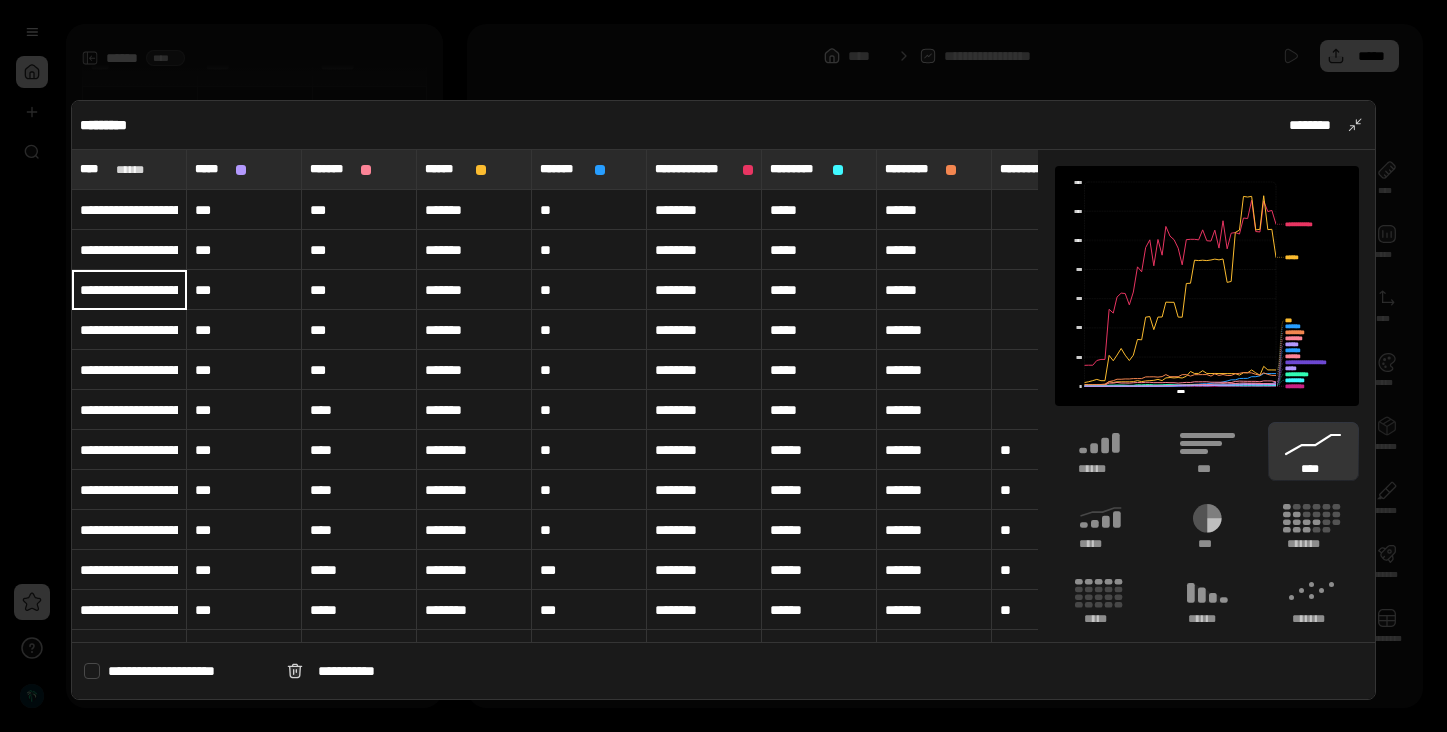 click at bounding box center [723, 366] 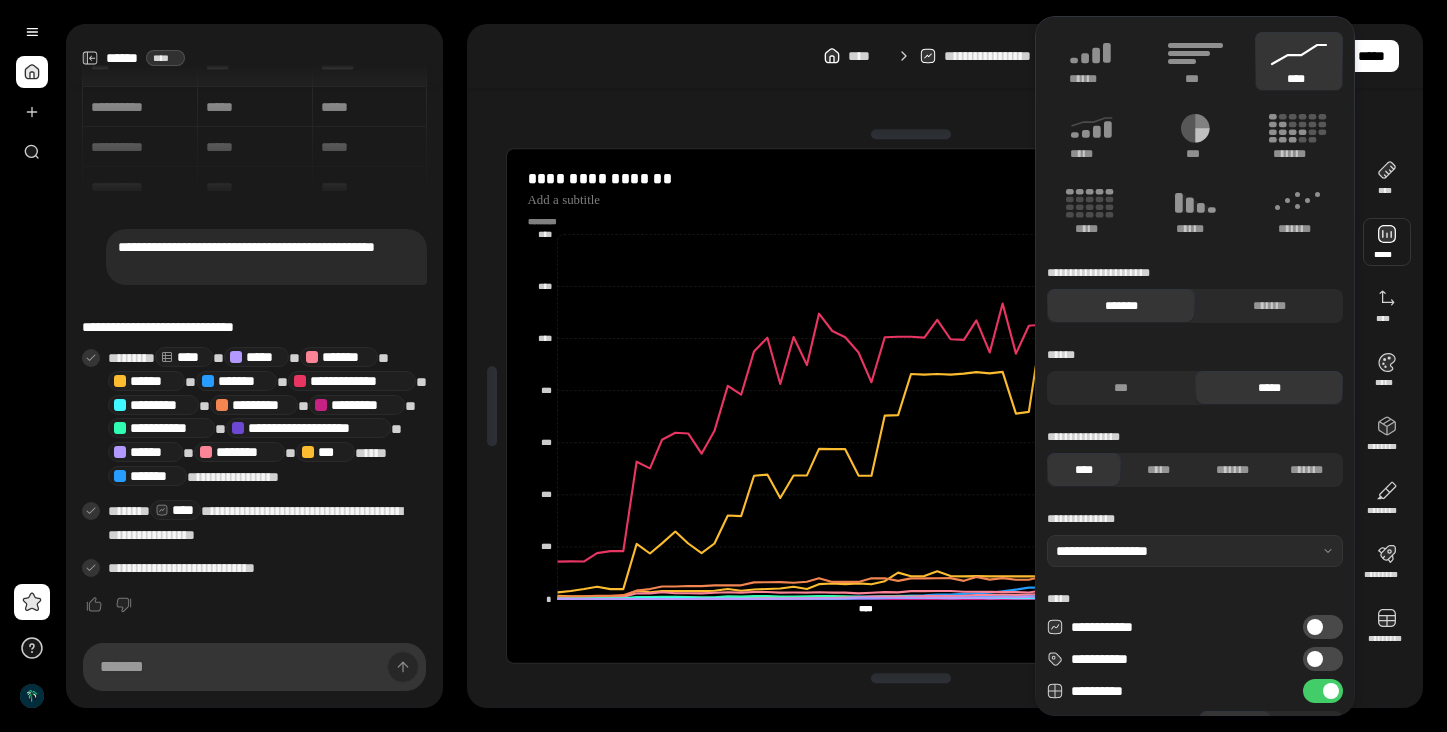 click on "**********" at bounding box center (1323, 691) 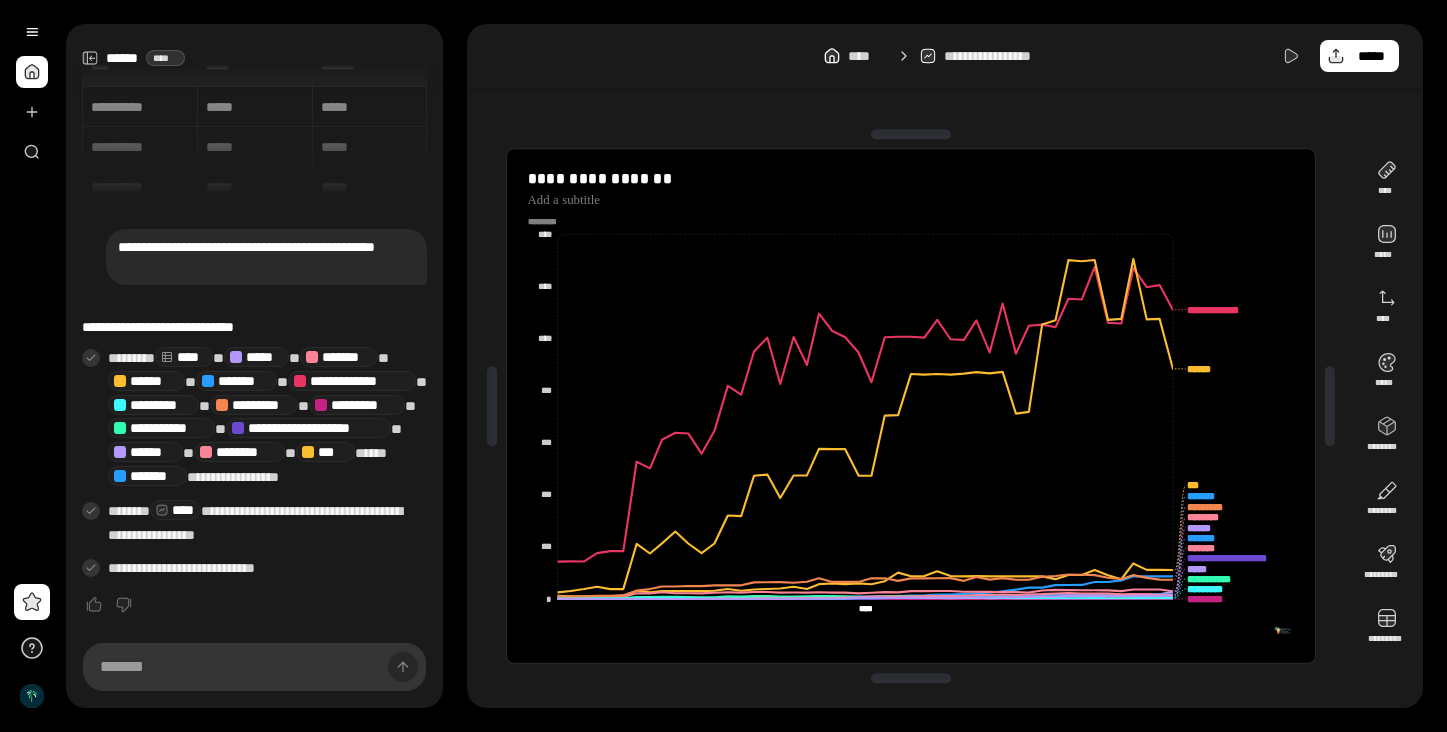click on "**********" at bounding box center [911, 406] 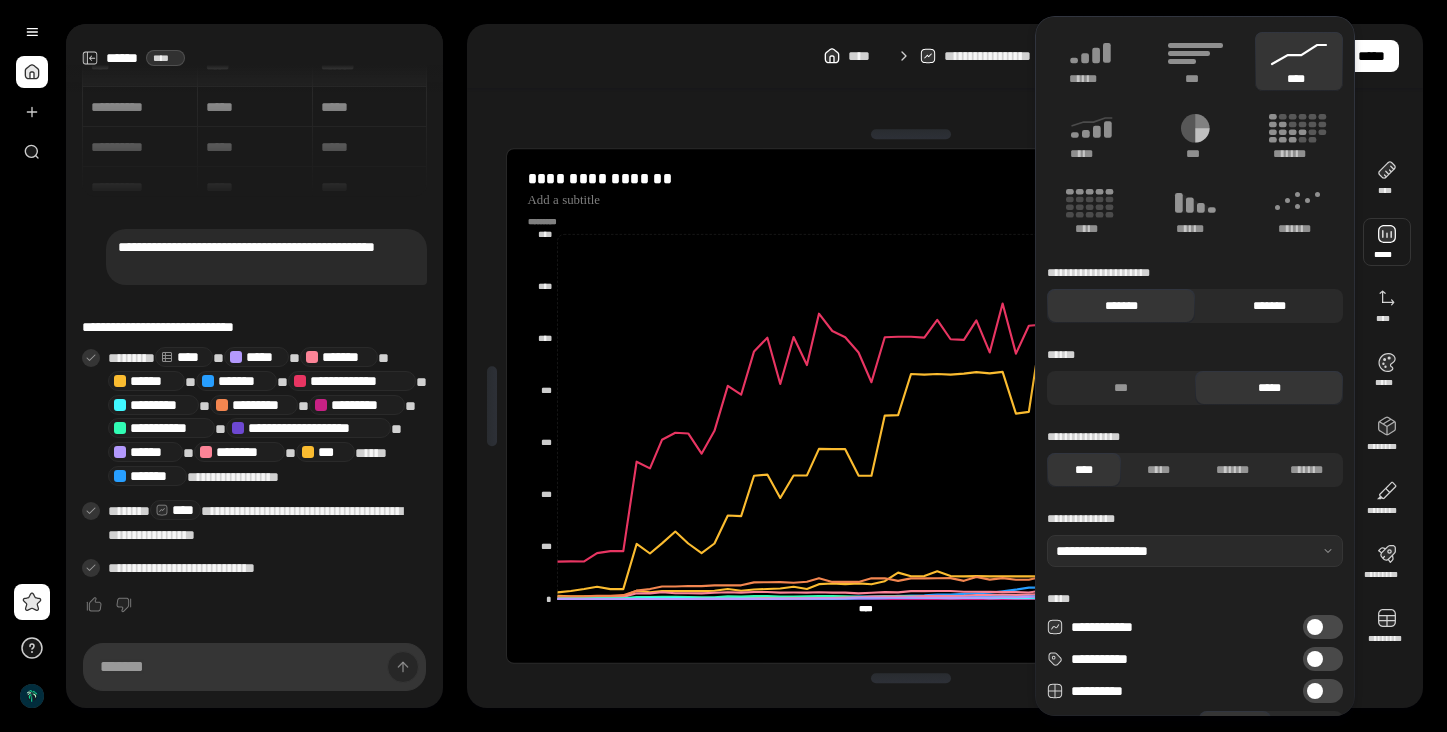 click on "*******" at bounding box center (1269, 306) 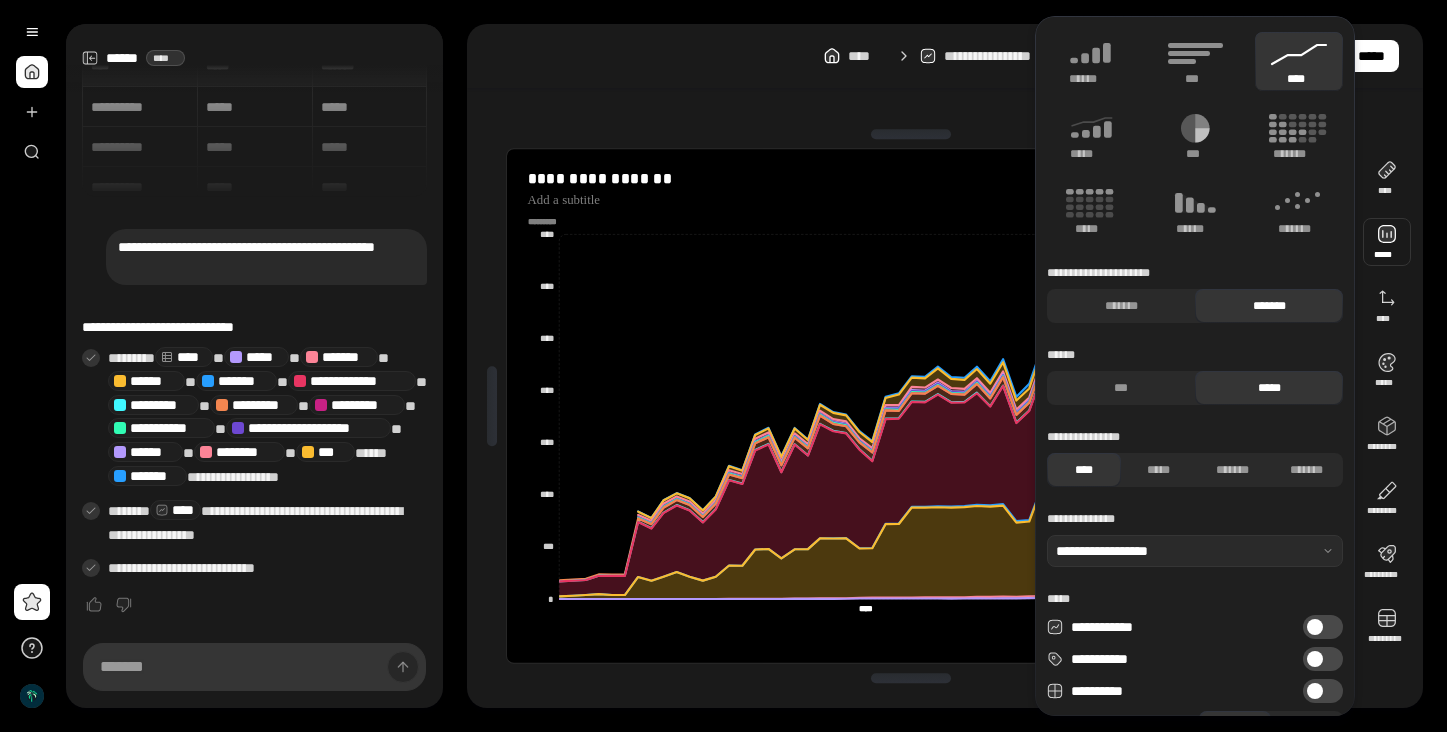 click on "**********" at bounding box center (945, 366) 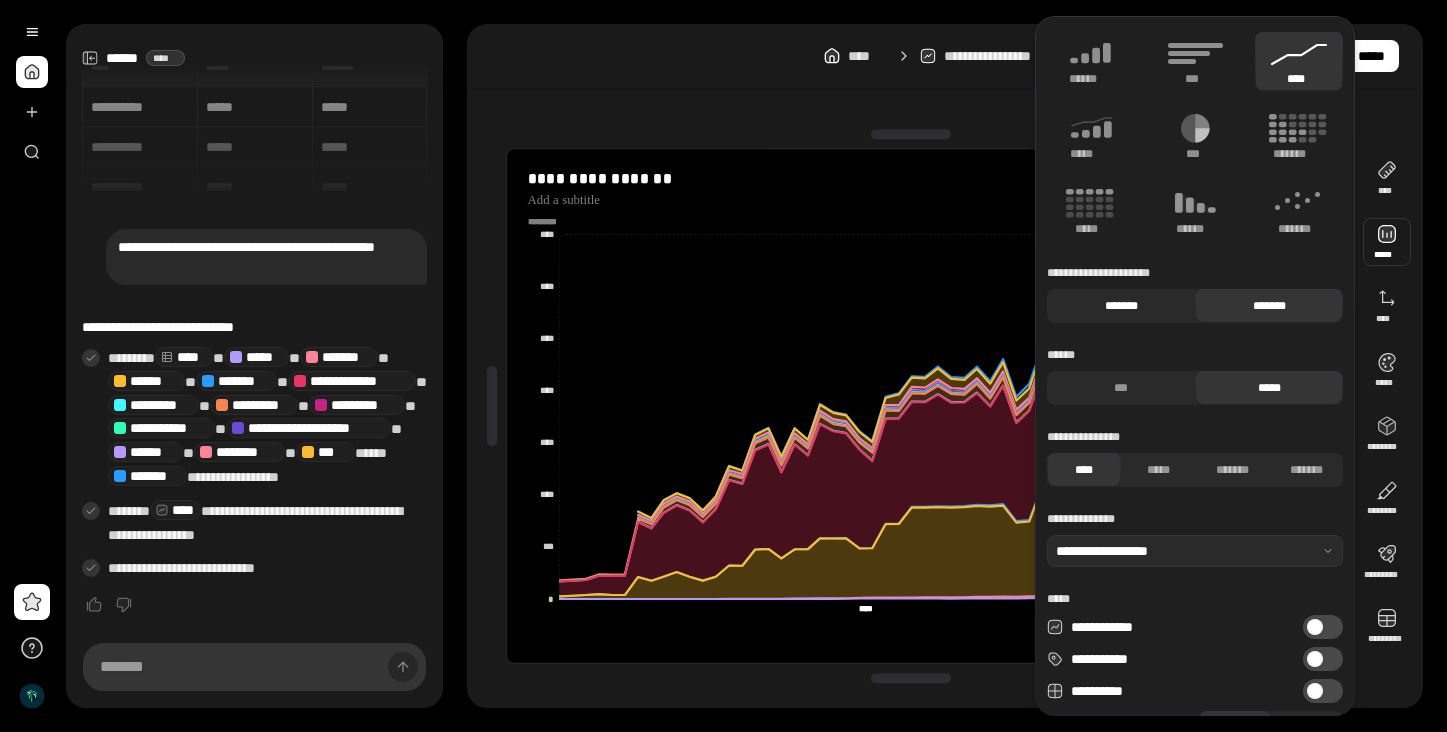 click on "*******" at bounding box center [1121, 306] 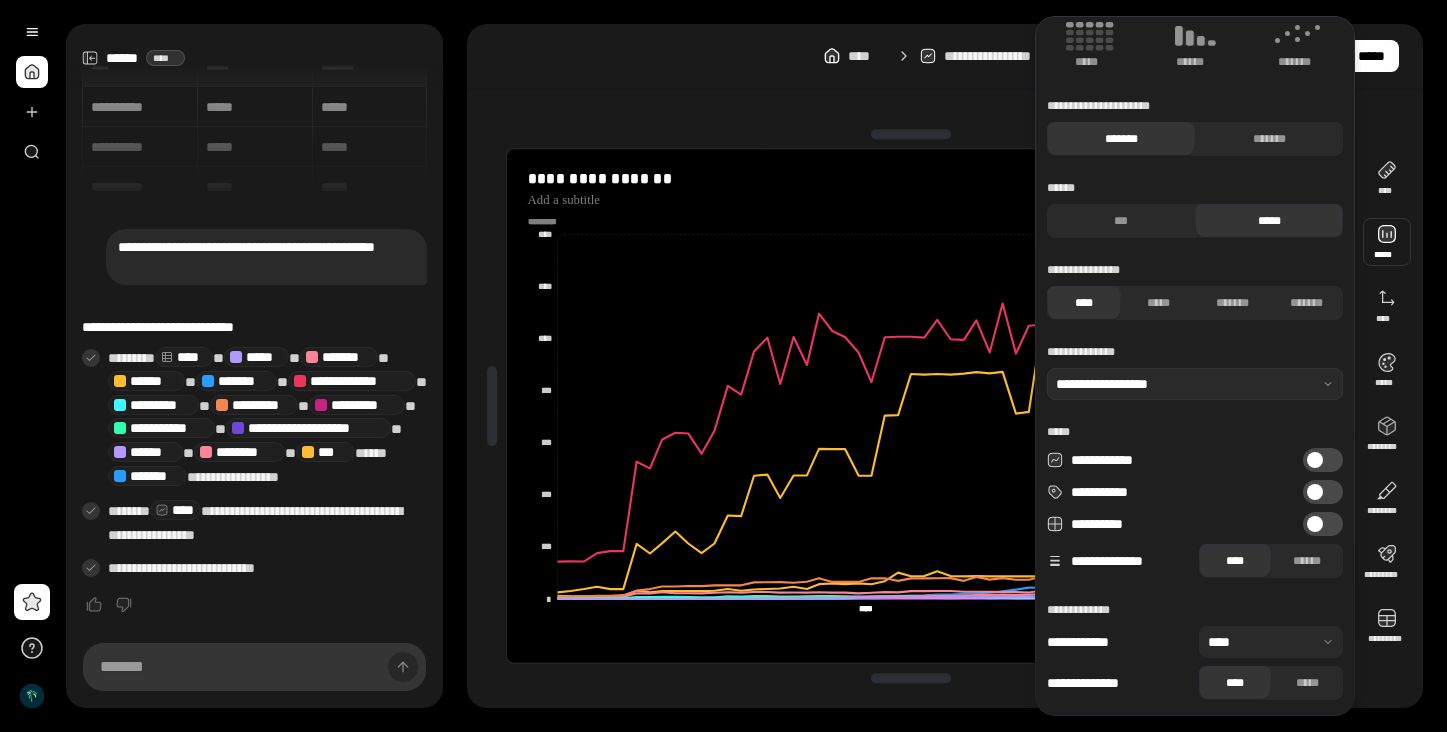 scroll, scrollTop: 159, scrollLeft: 0, axis: vertical 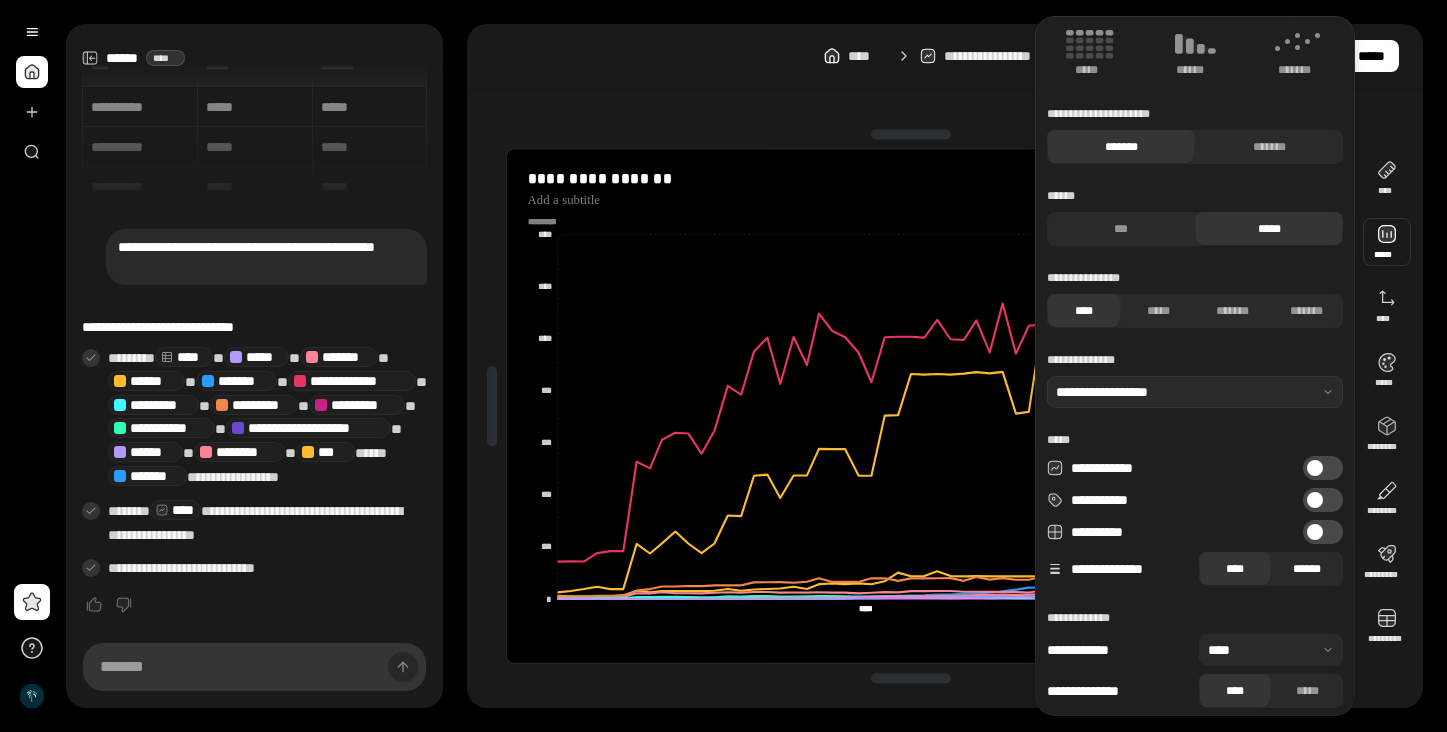 click on "******" at bounding box center [1307, 569] 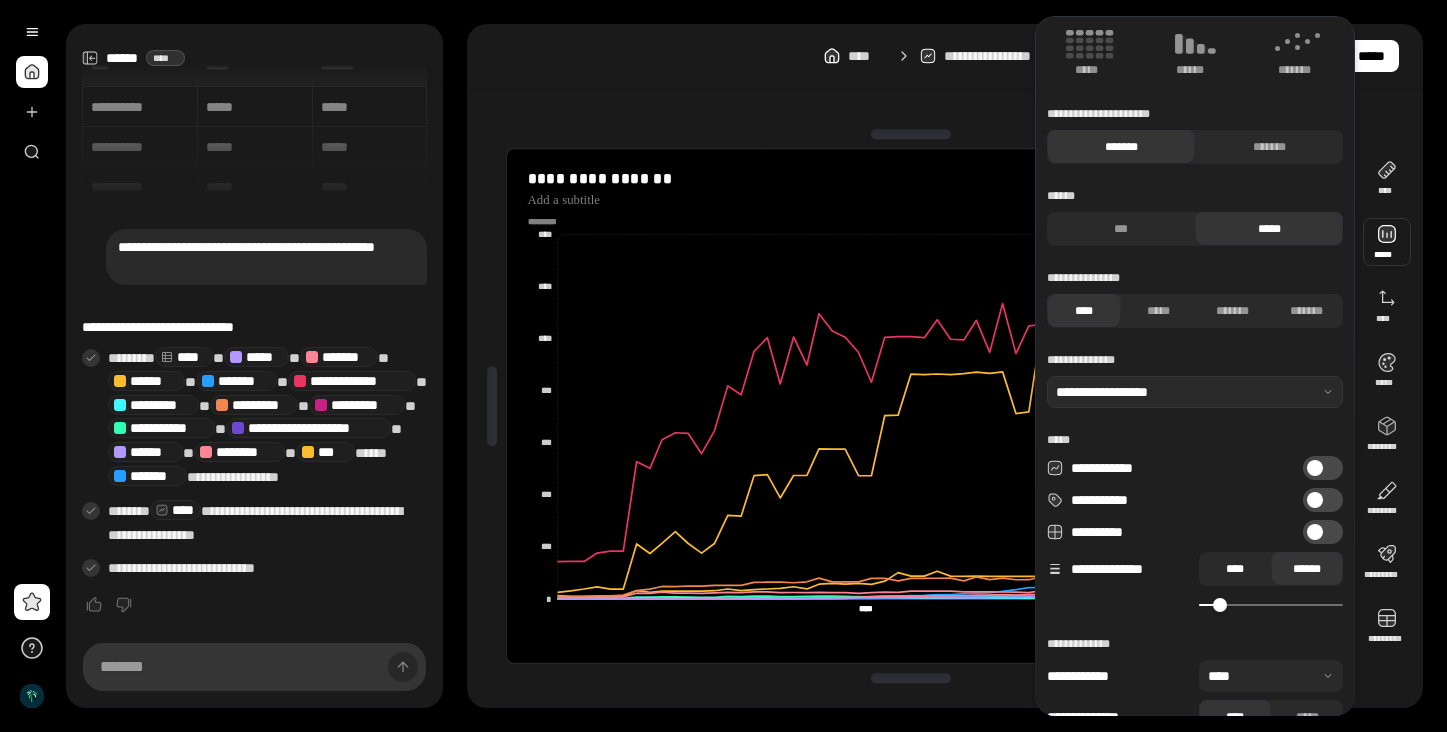 click on "****" at bounding box center (1235, 569) 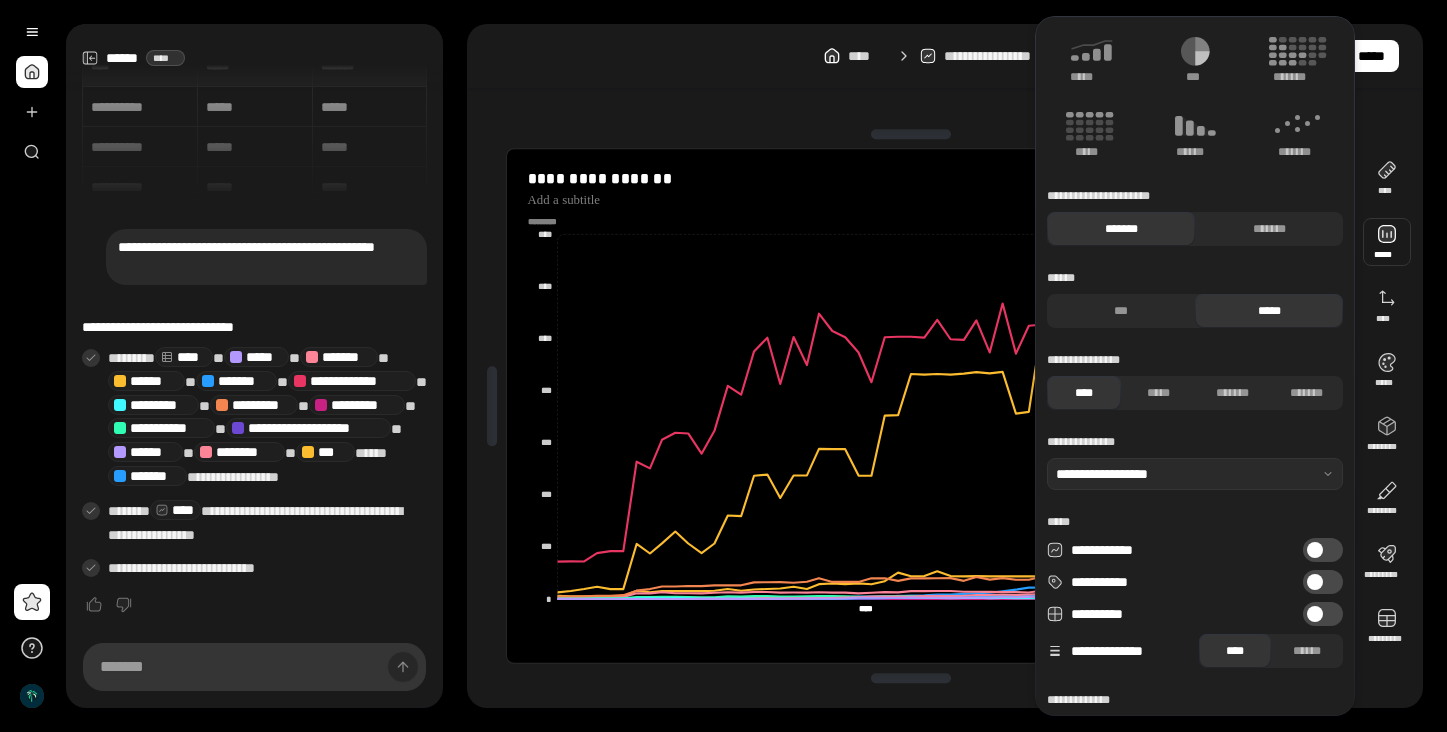 scroll, scrollTop: 0, scrollLeft: 0, axis: both 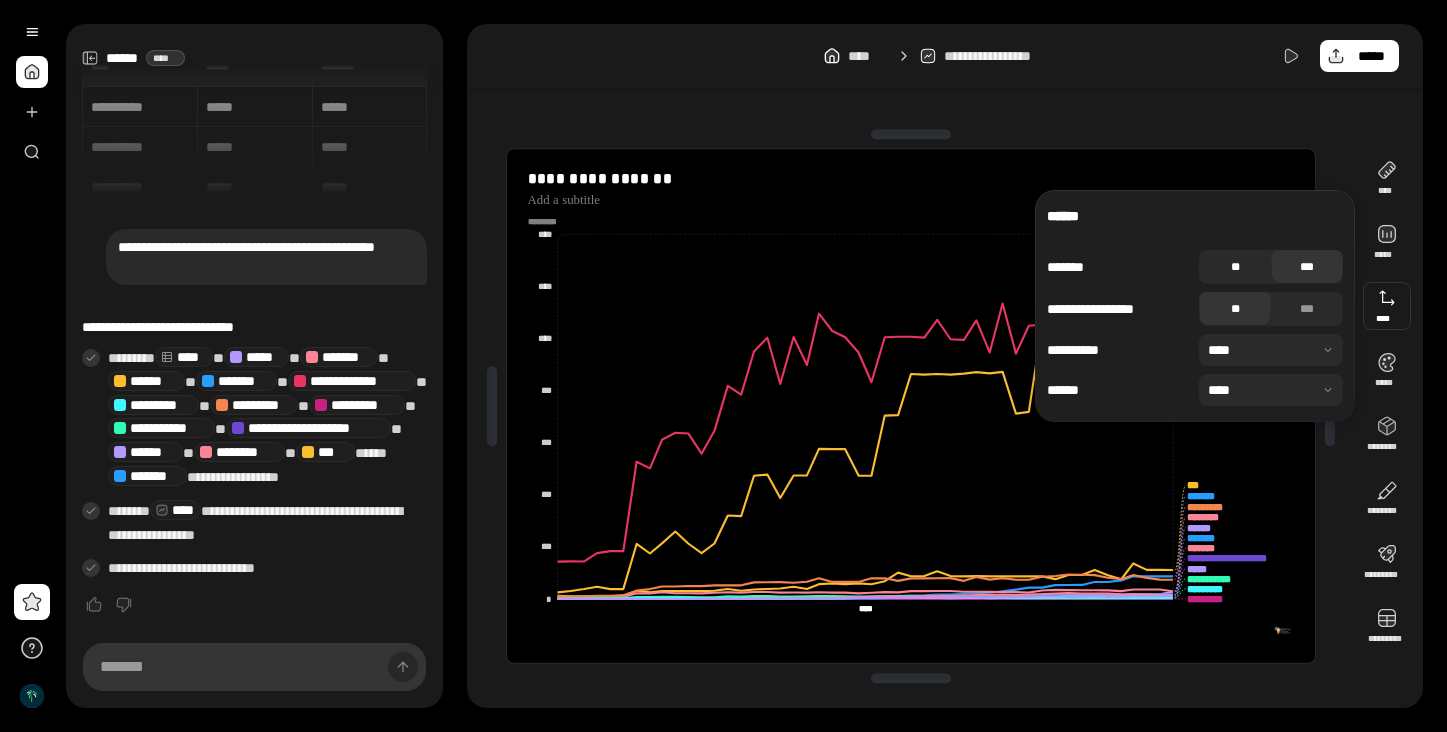 click on "**" at bounding box center [1235, 267] 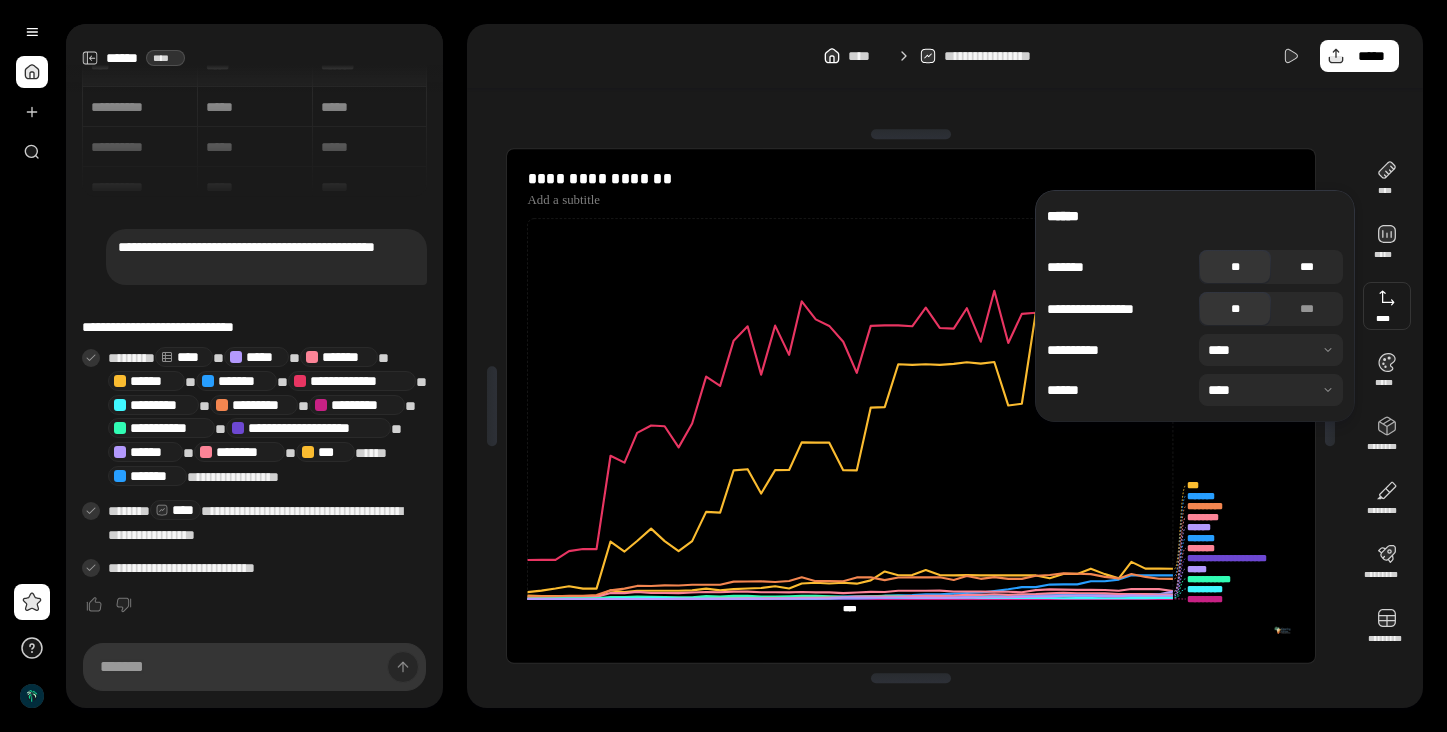 click on "***" at bounding box center [1307, 267] 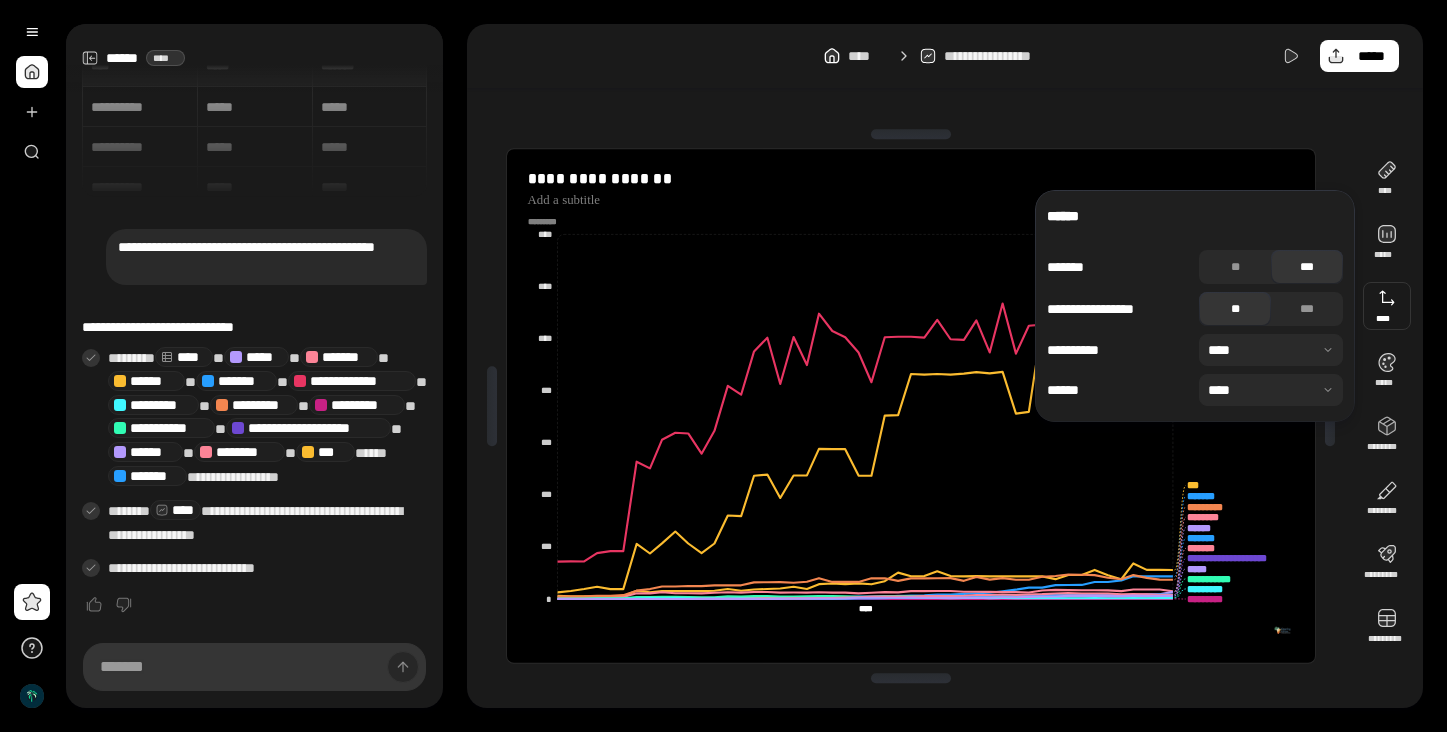 click on "**********" at bounding box center (911, 406) 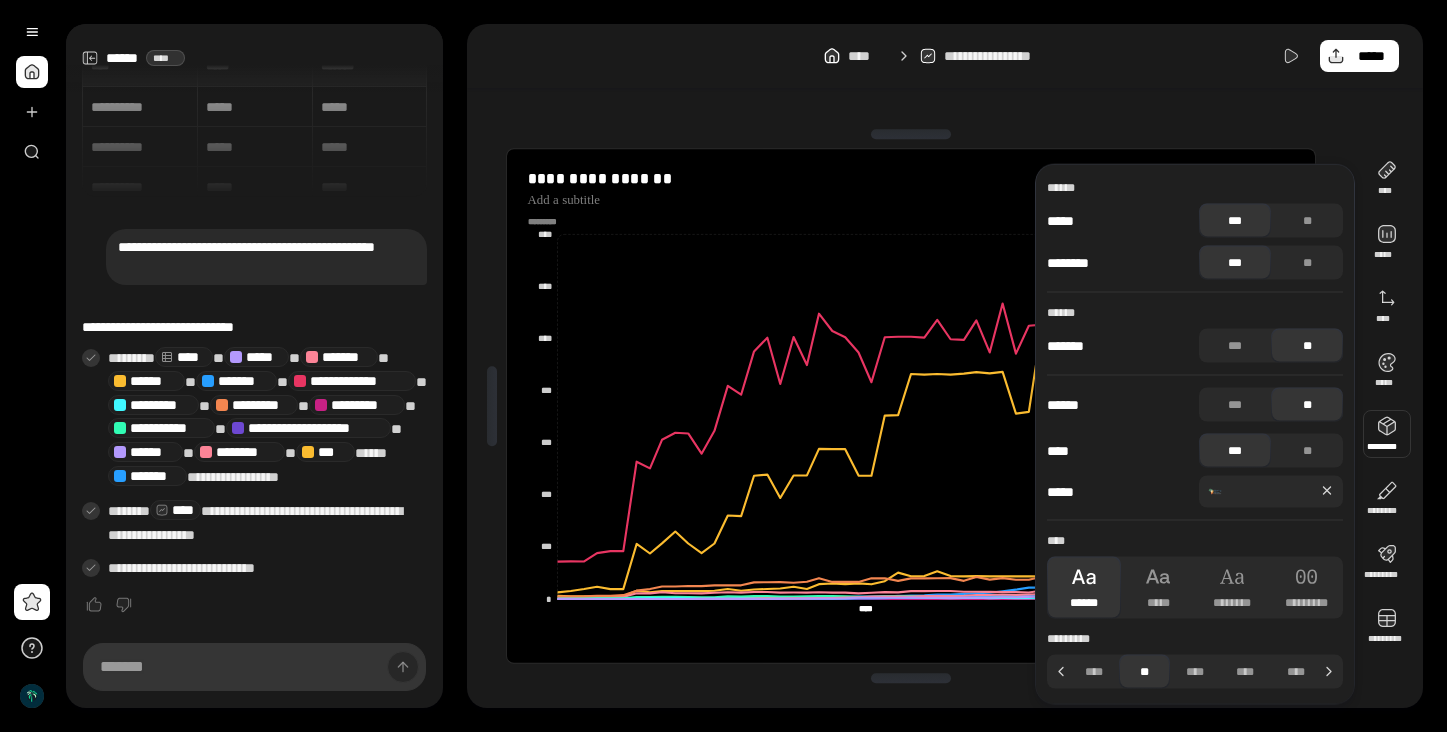 click on "**********" at bounding box center [911, 406] 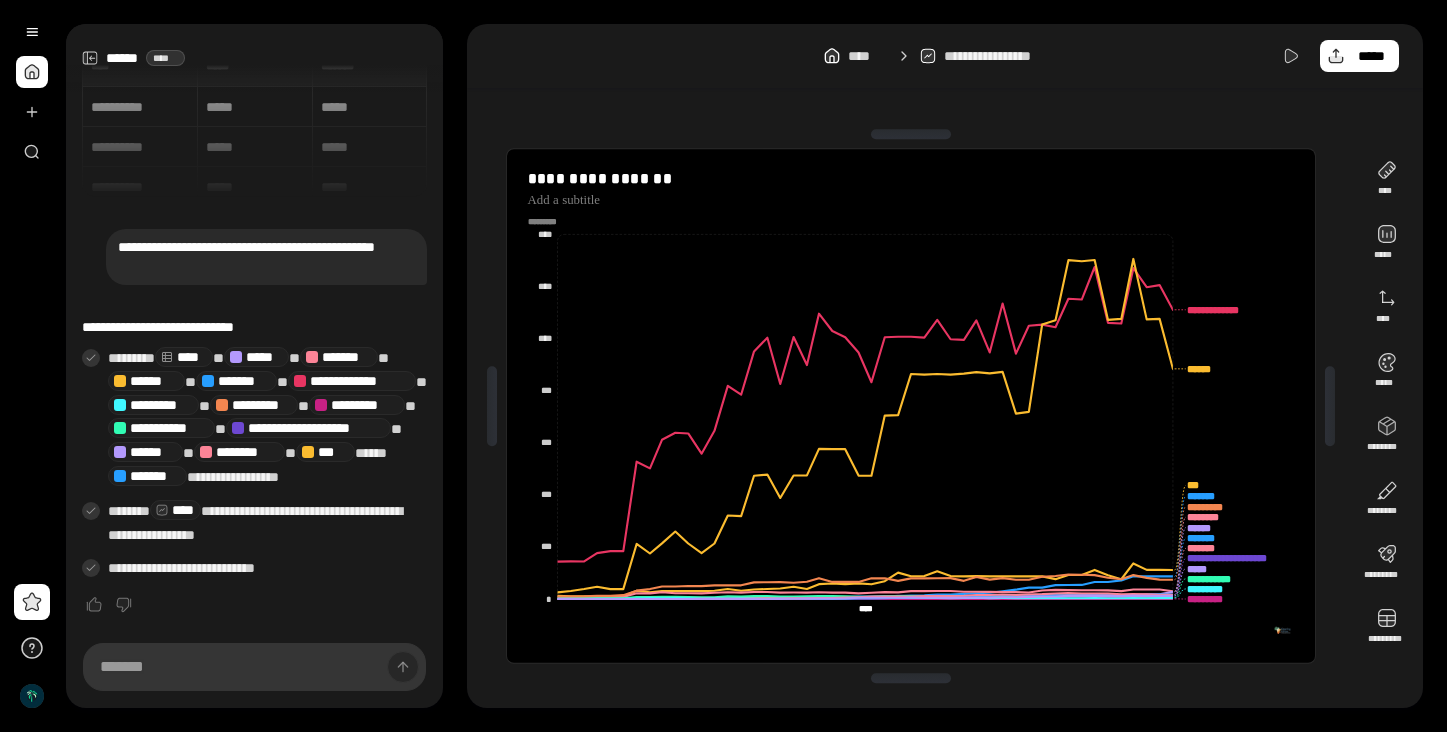 click on "**********" at bounding box center (911, 406) 